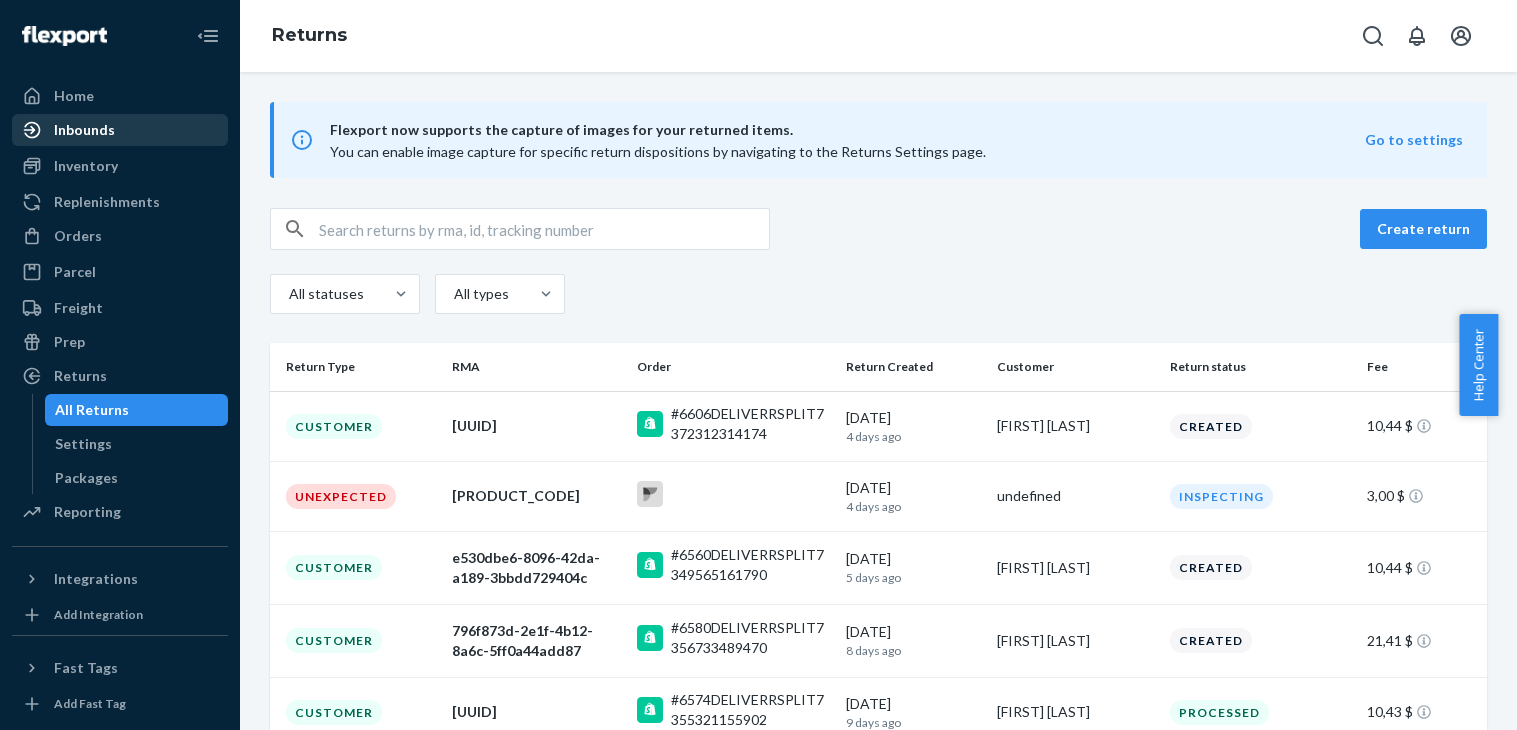 click on "Inbounds" at bounding box center (84, 130) 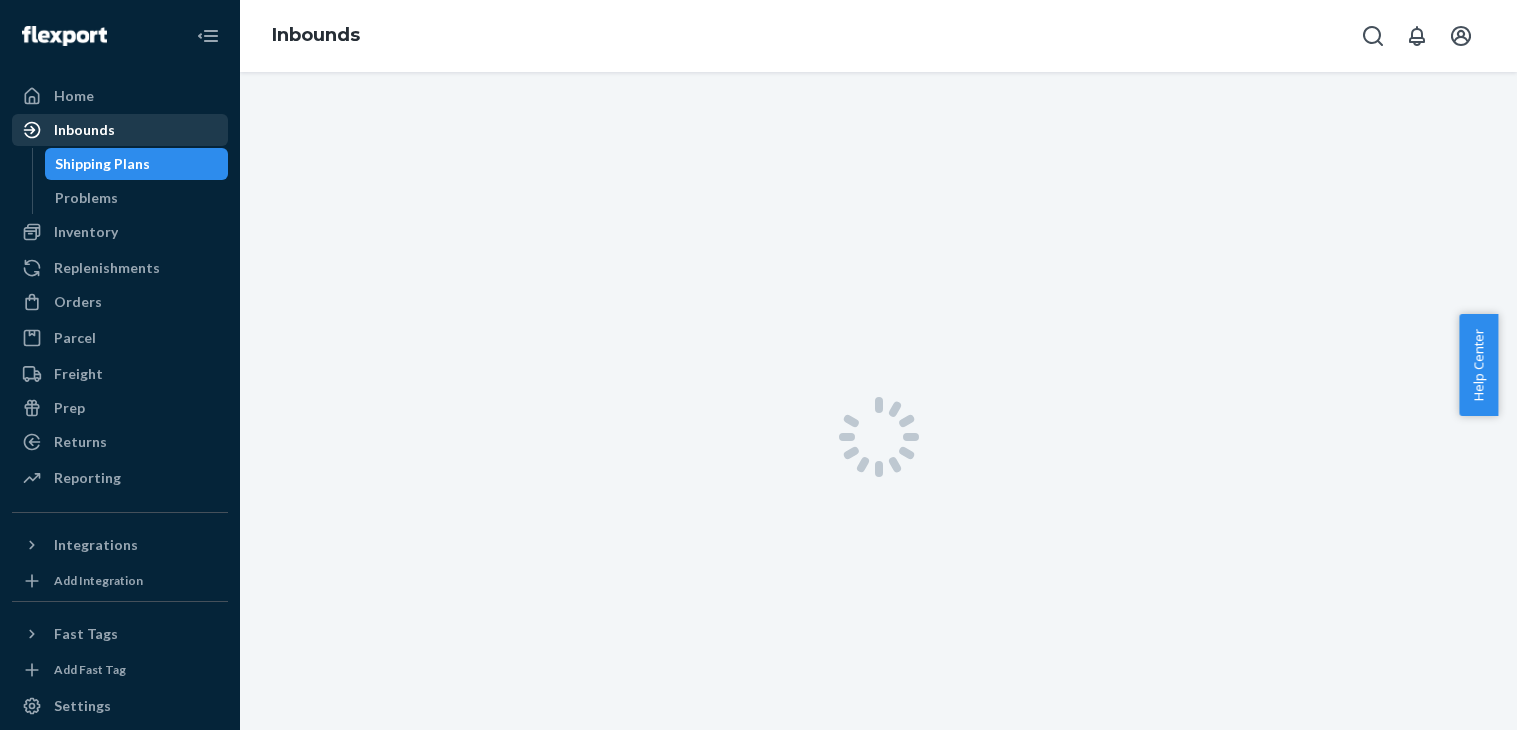 scroll, scrollTop: 0, scrollLeft: 0, axis: both 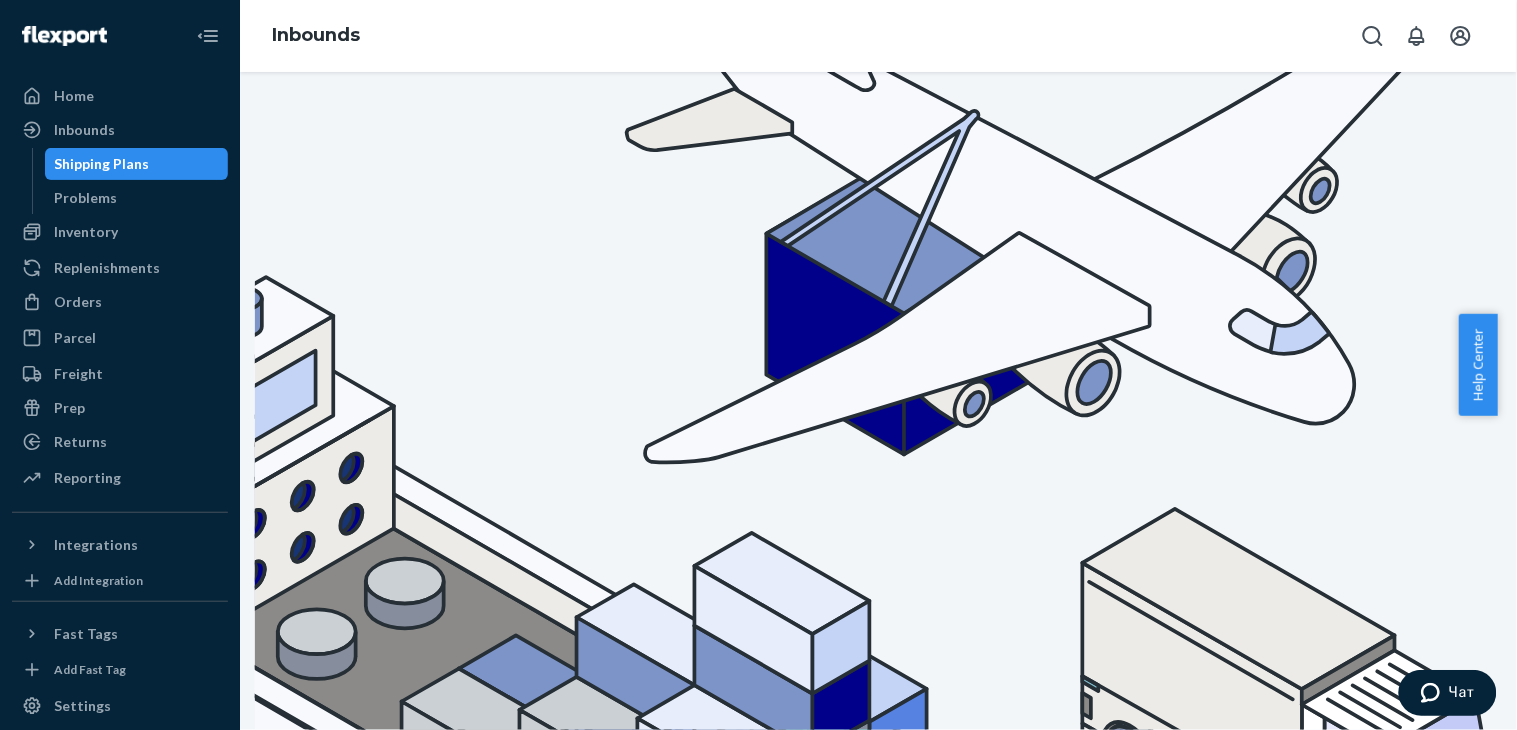 click on "Create inbound" at bounding box center [1445, 1077] 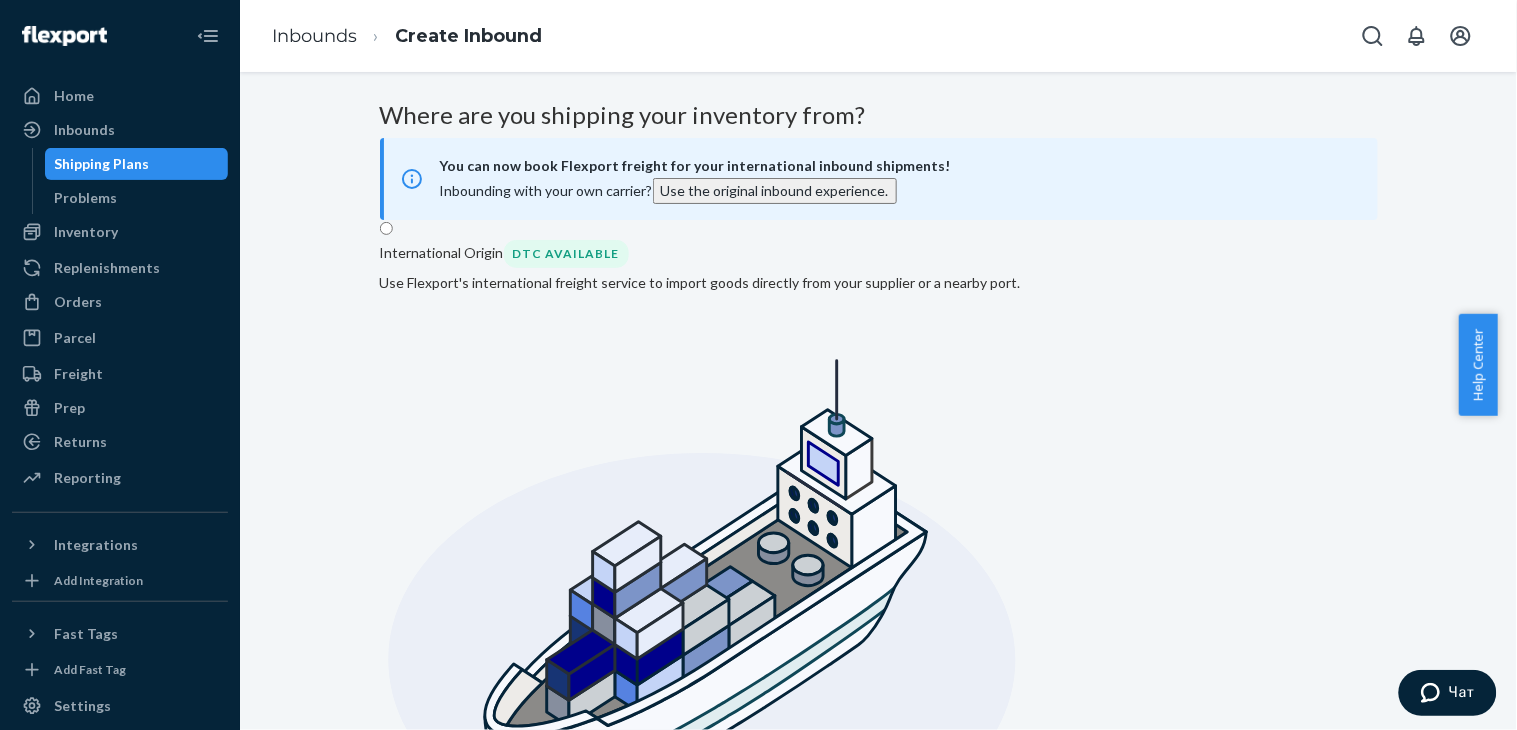 click on "Domestic Origin Use Flexport’s extensive US trucking network or your own carrier to inbound your products from any location, or ship parcel from anywhere in the world" at bounding box center (851, 1364) 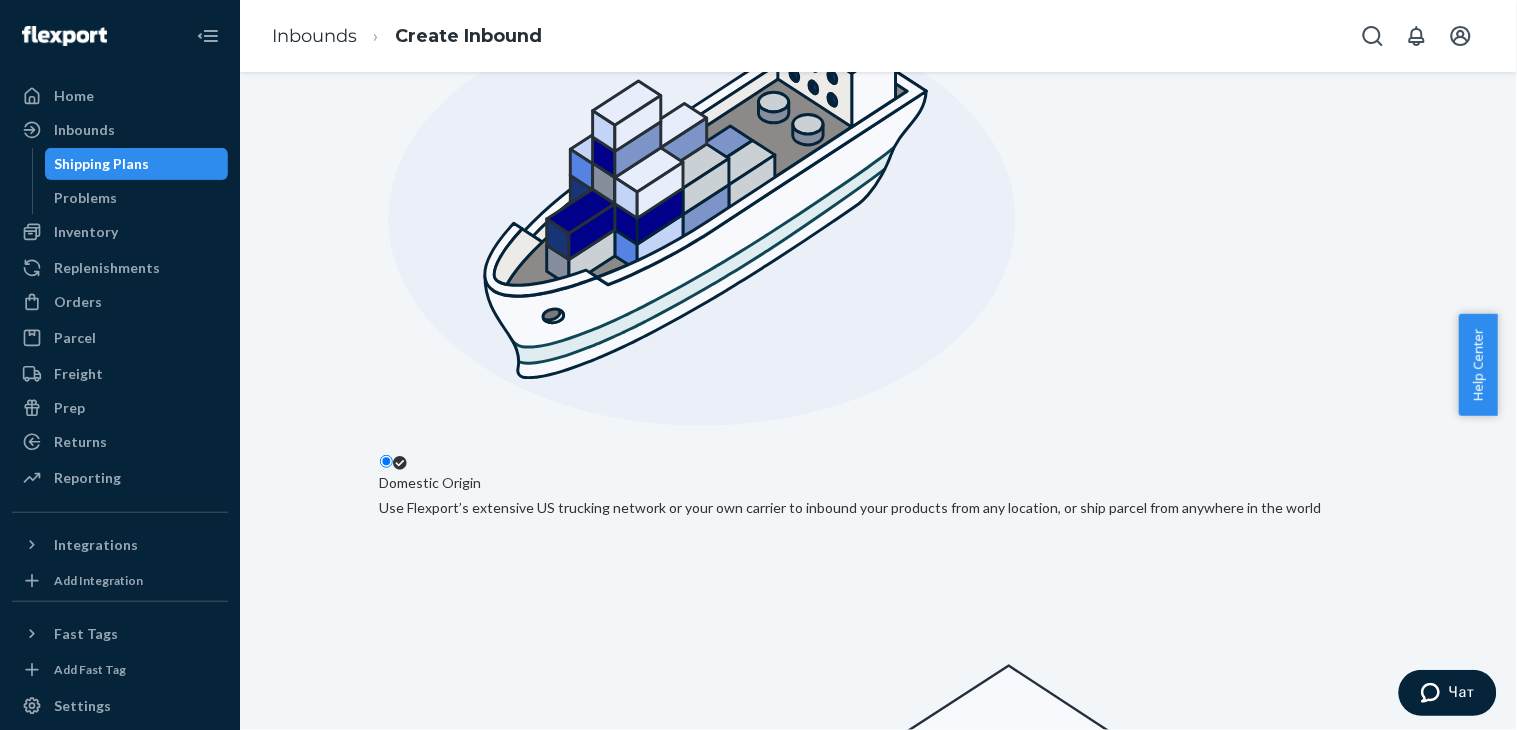 paste on "[FIRST] [LAST]" 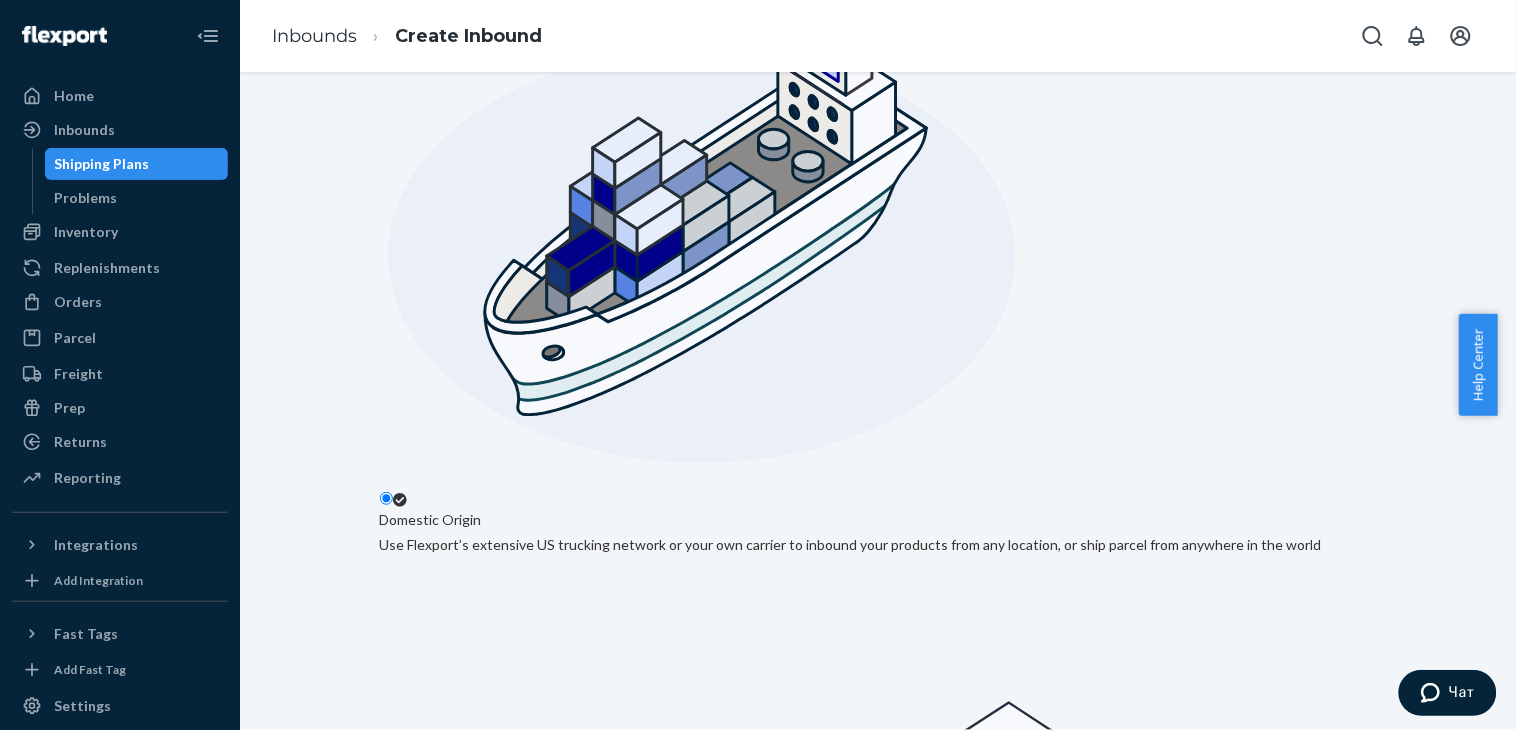 scroll, scrollTop: 441, scrollLeft: 0, axis: vertical 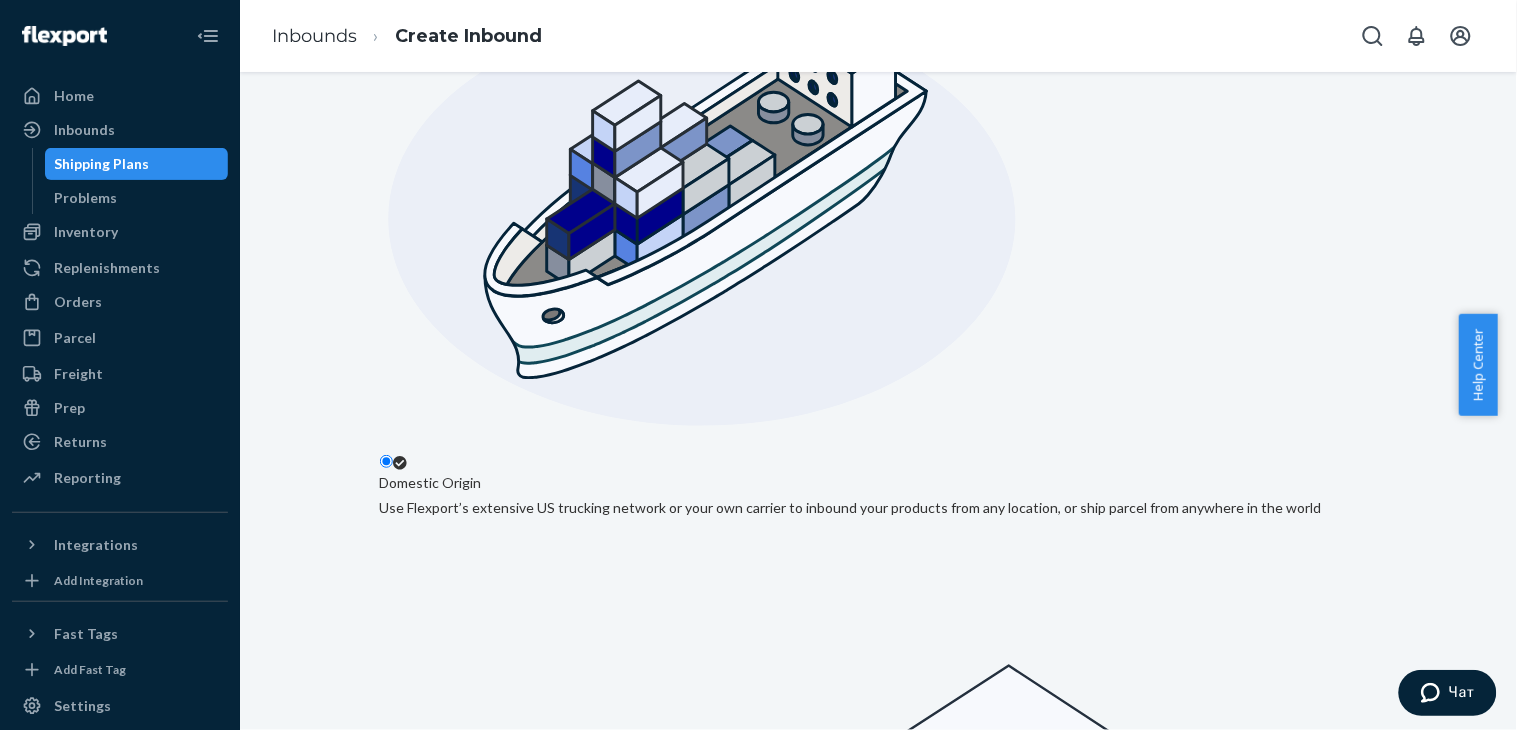 click on "Next" at bounding box center (414, 1975) 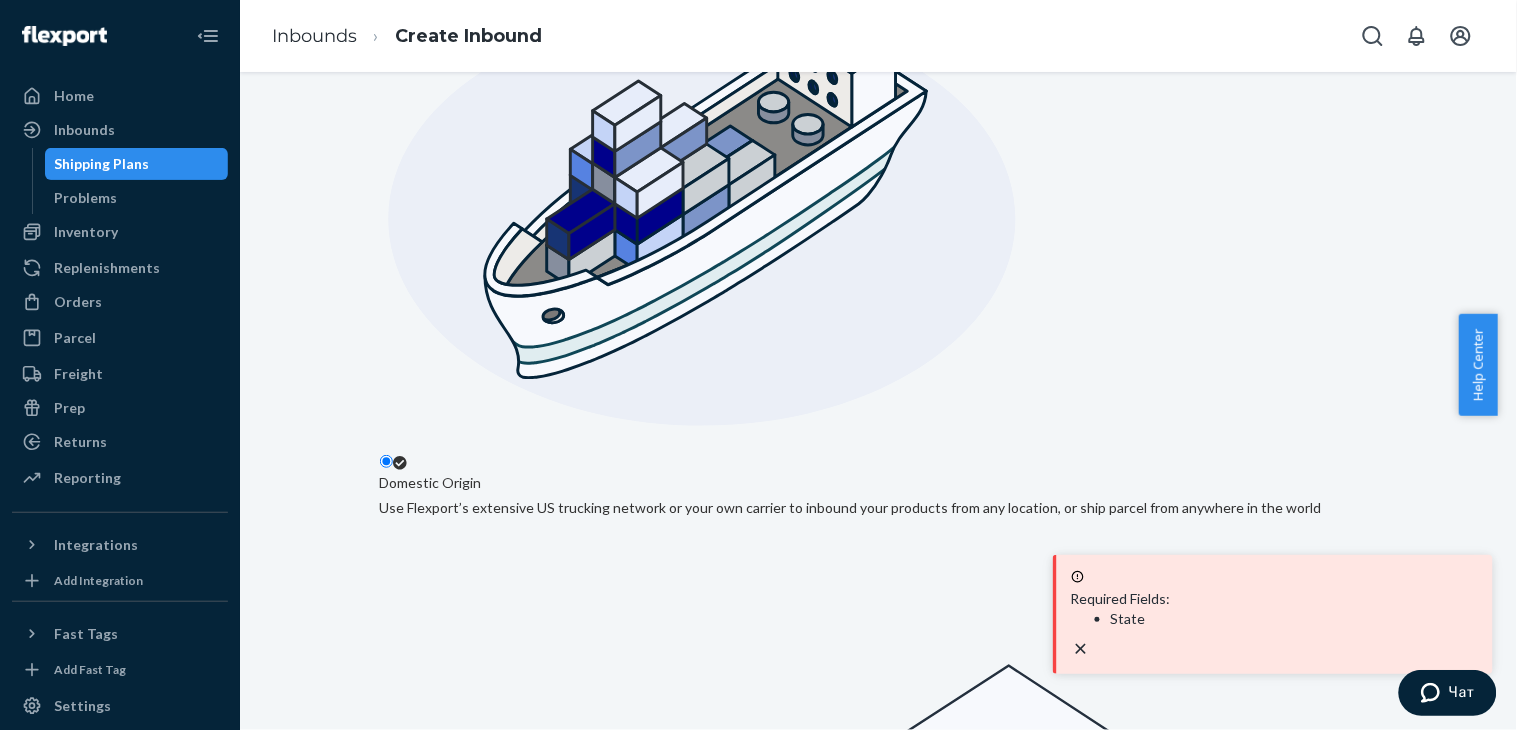 click at bounding box center (462, 1700) 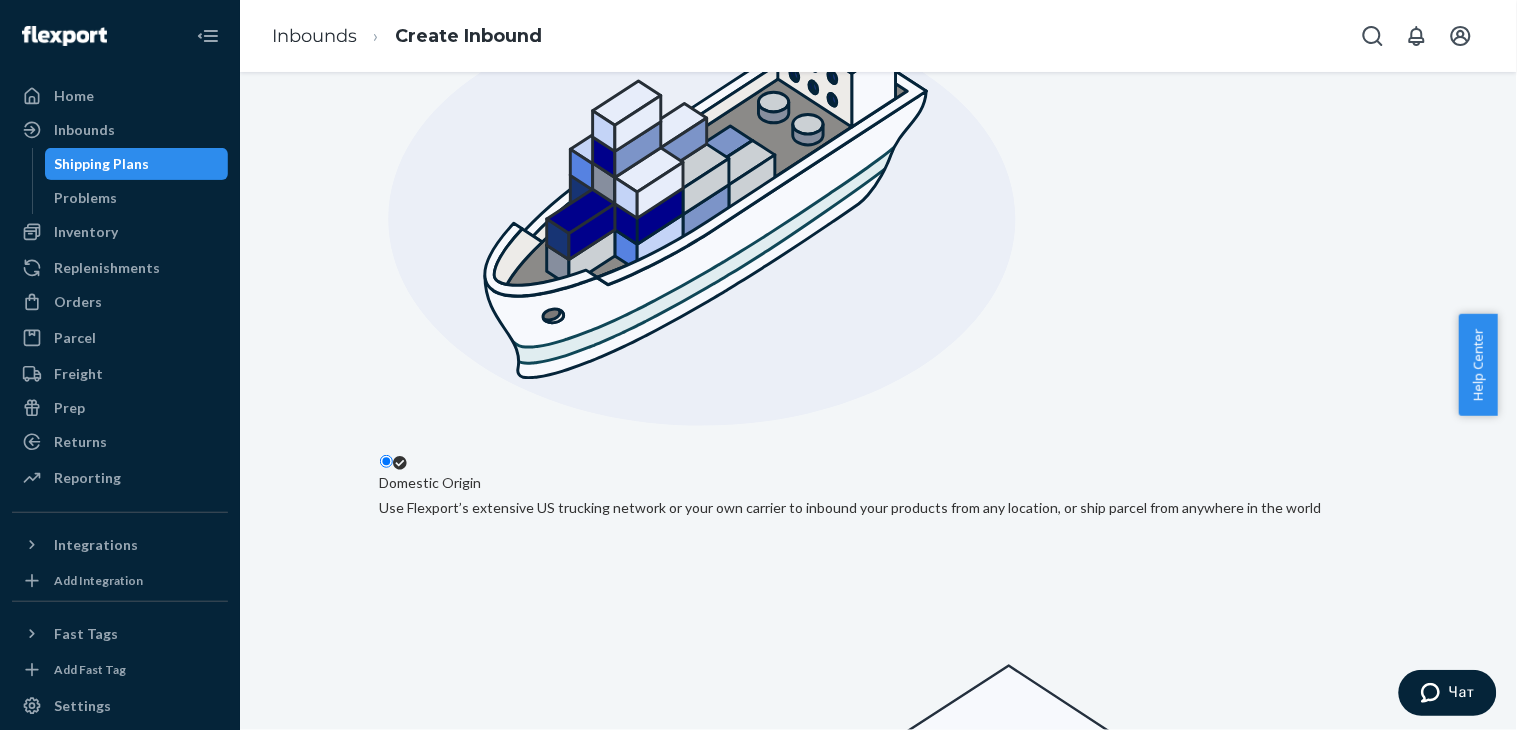 drag, startPoint x: 482, startPoint y: 355, endPoint x: 381, endPoint y: 334, distance: 103.16007 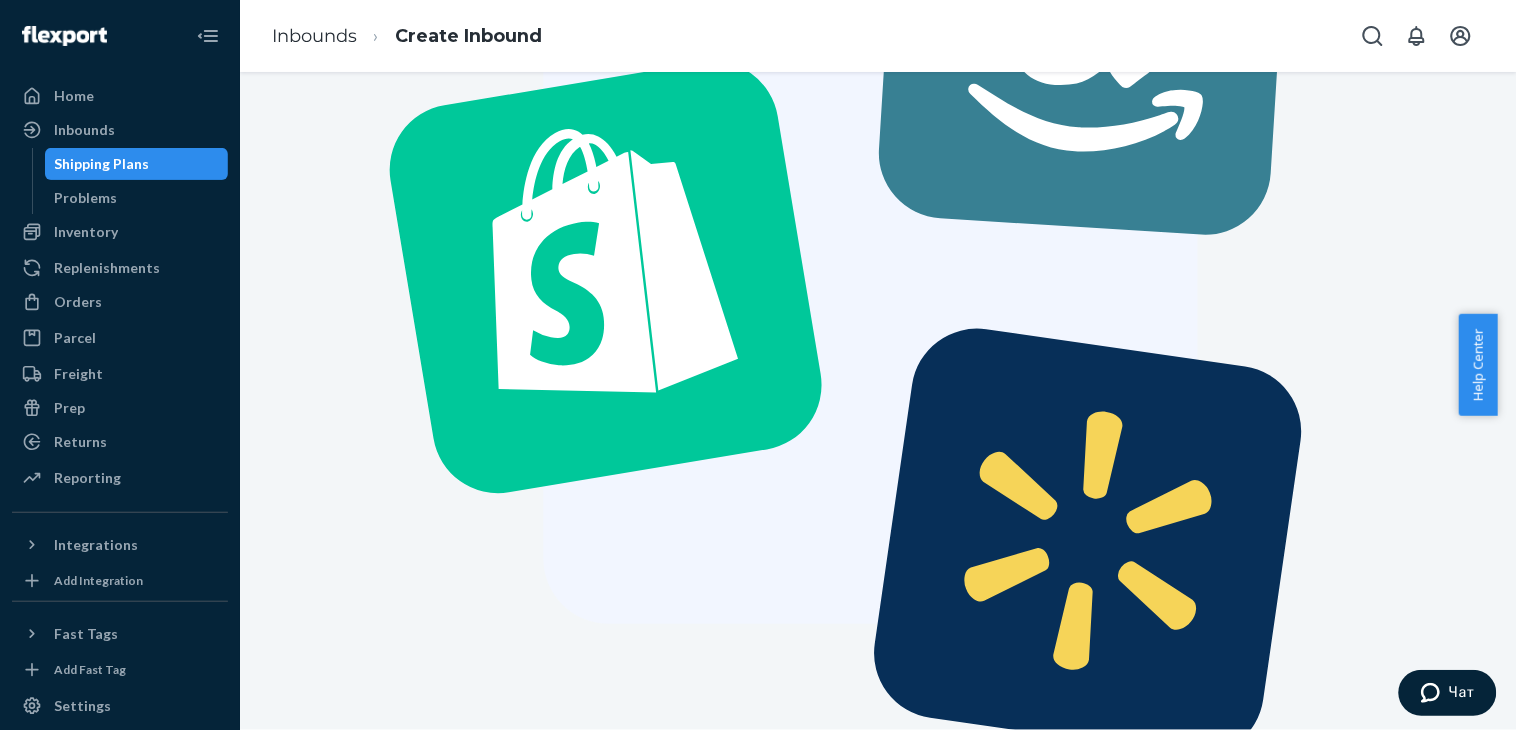 scroll, scrollTop: 0, scrollLeft: 0, axis: both 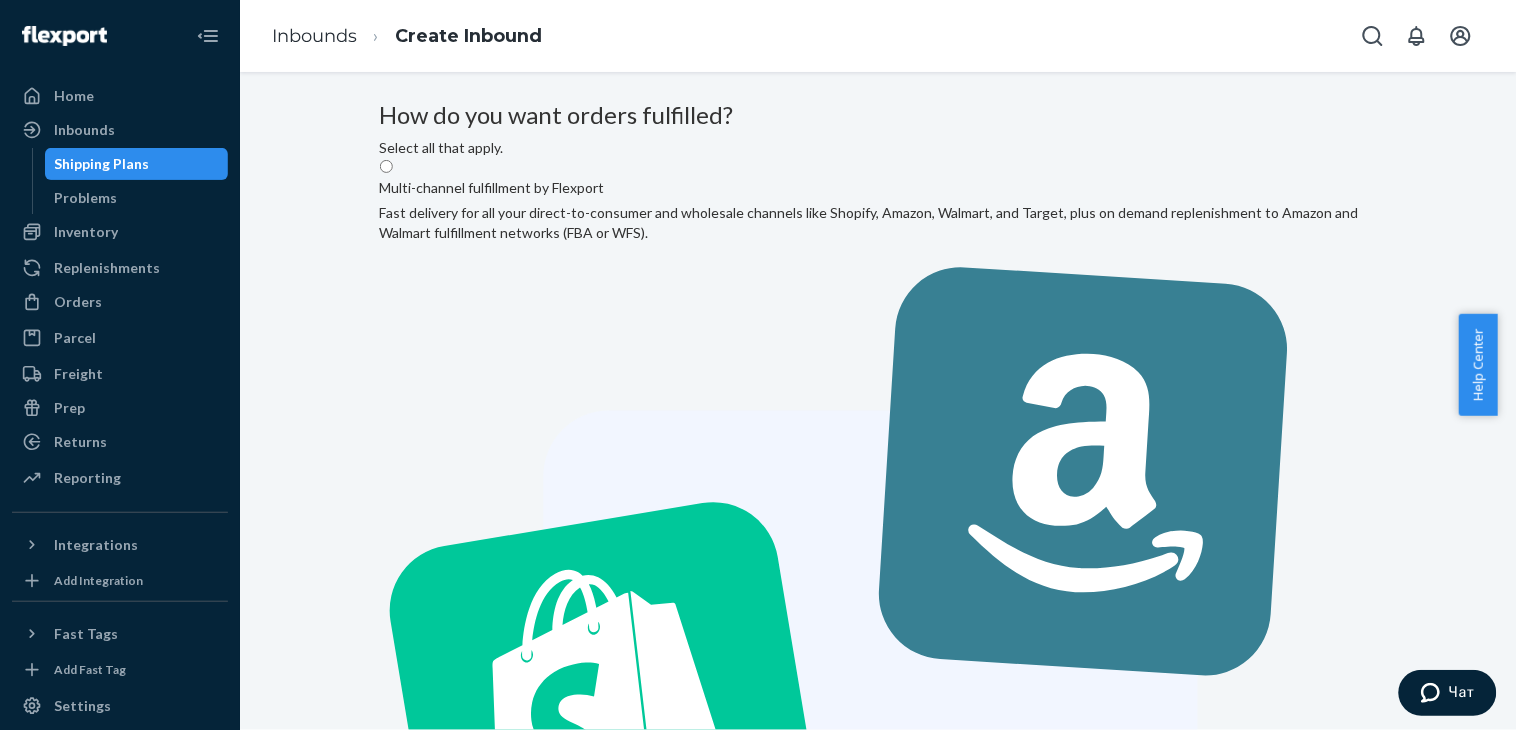 click on "Multi-channel fulfillment by Flexport Fast delivery for all your direct-to-consumer and wholesale channels like Shopify, Amazon, Walmart, and Target, plus on demand replenishment to Amazon and Walmart fulfillment networks (FBA or WFS)." at bounding box center (879, 702) 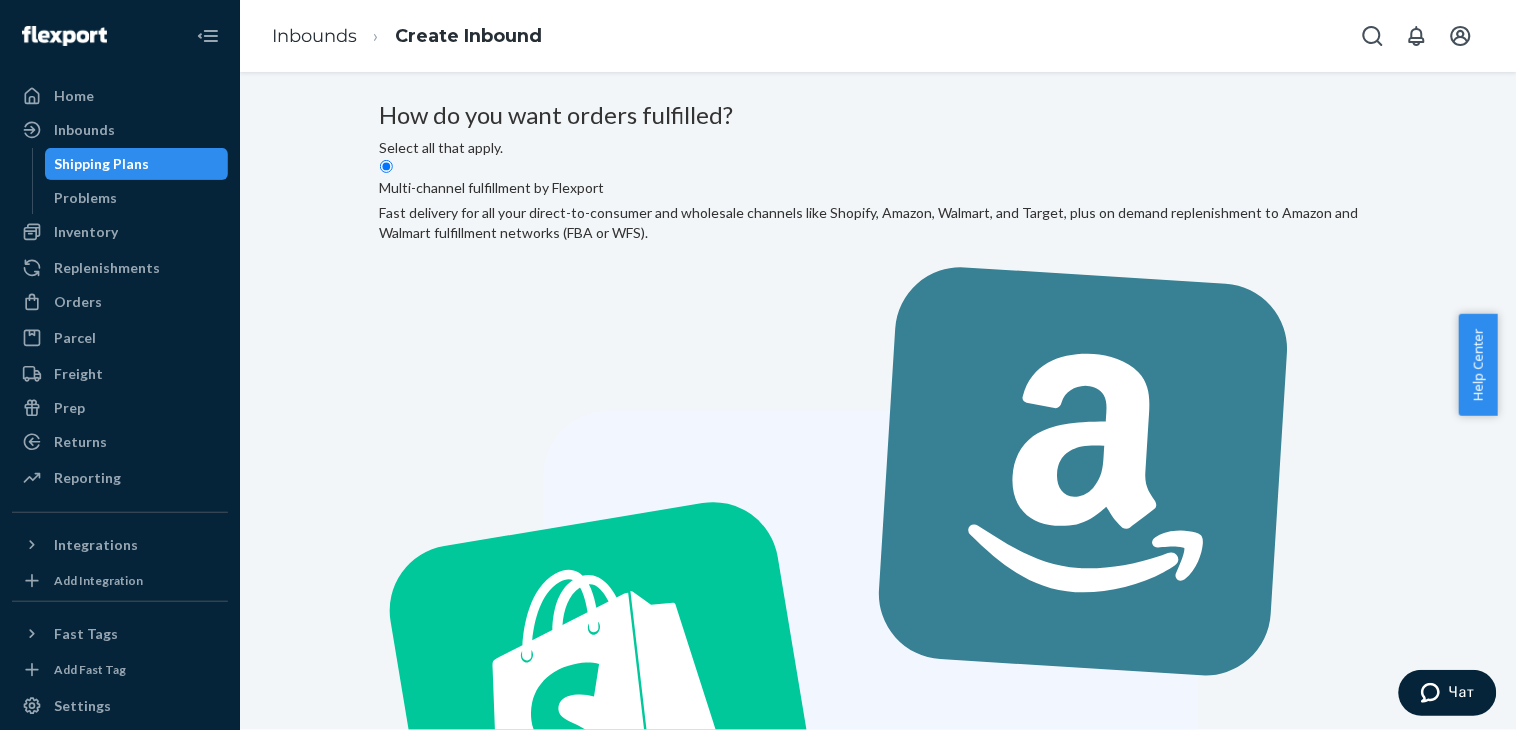 radio on "true" 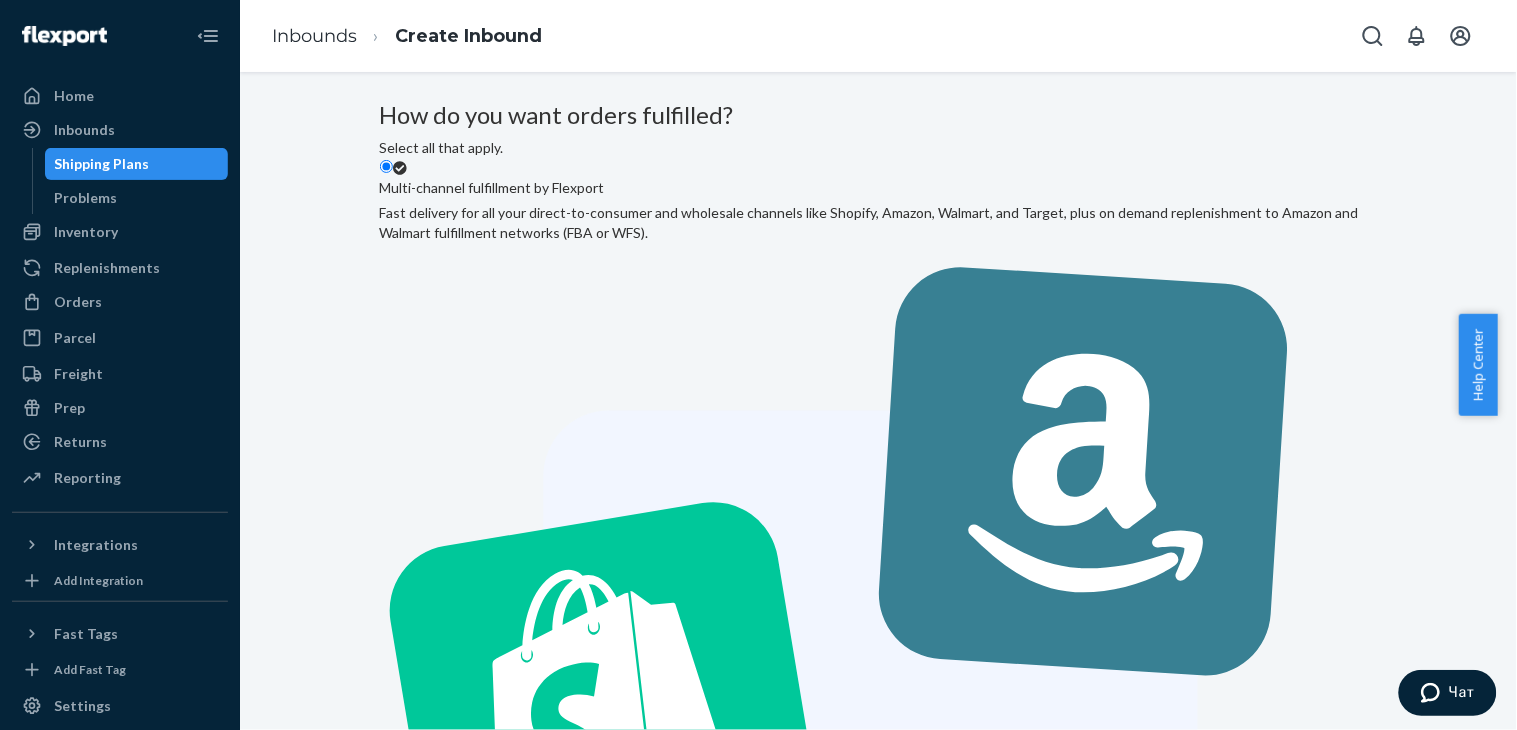 click on "Next" at bounding box center (414, 1792) 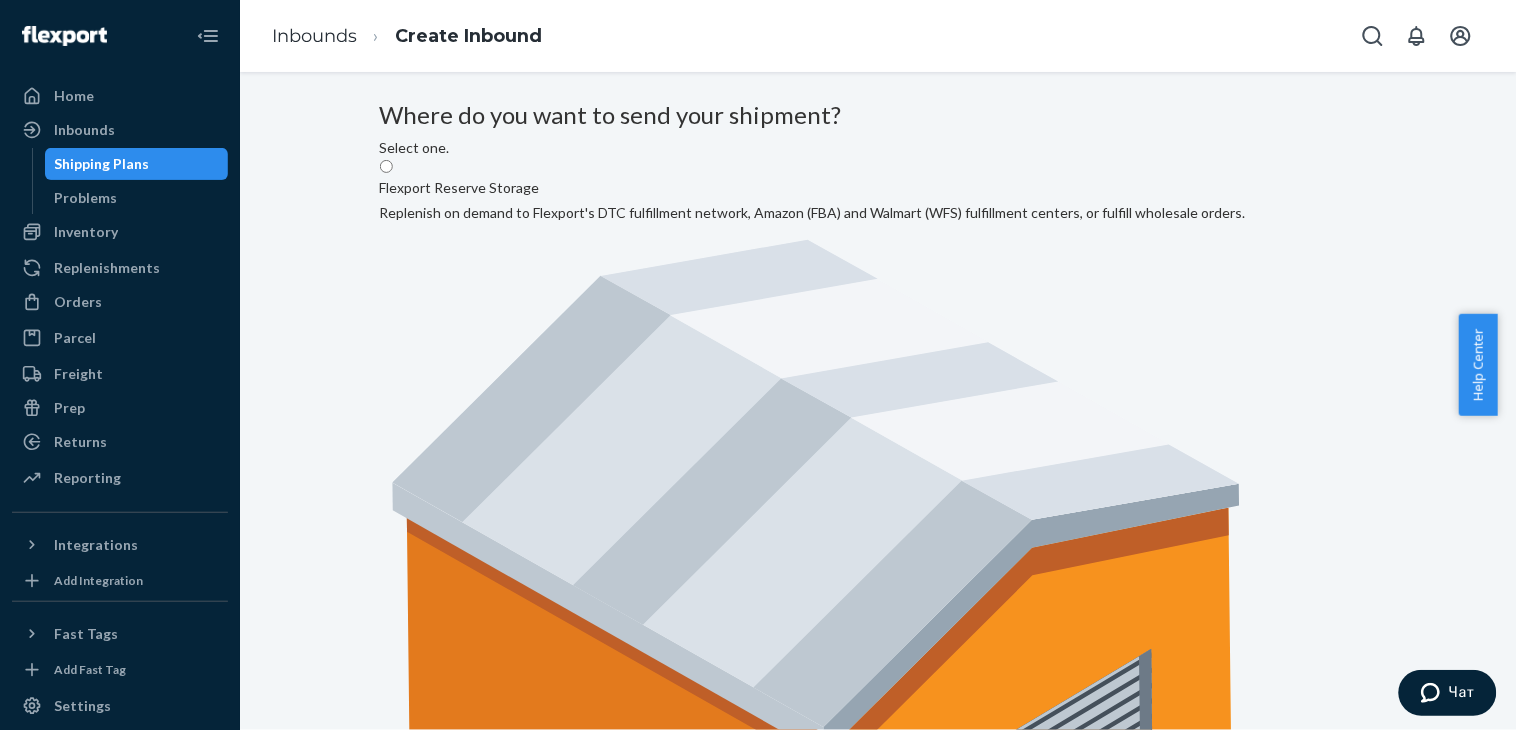 click on "Flexport DTC Fulfillment Network Send your shipment directly to Flexport's direct-to-consumer fulfillment network." at bounding box center [634, 1355] 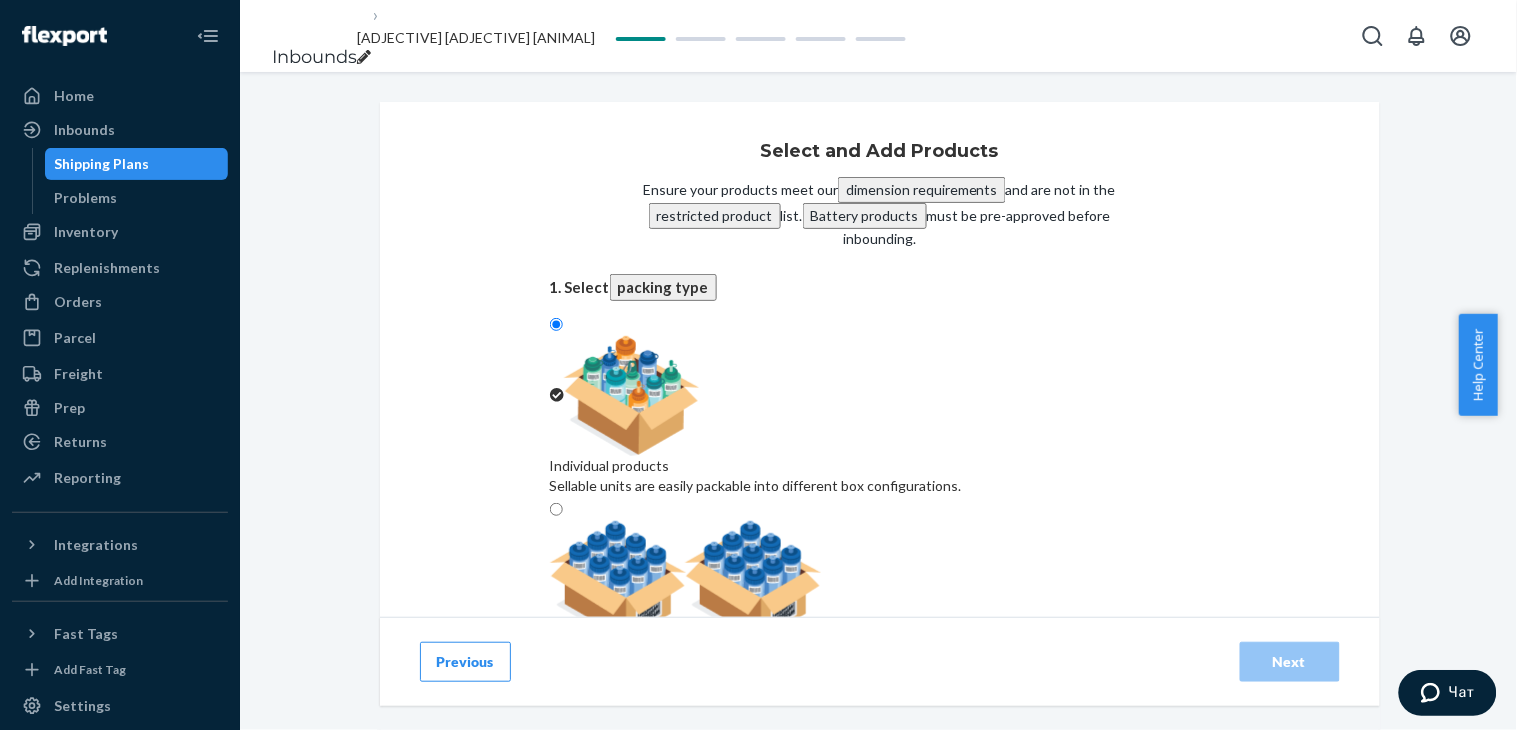 click at bounding box center (550, 579) 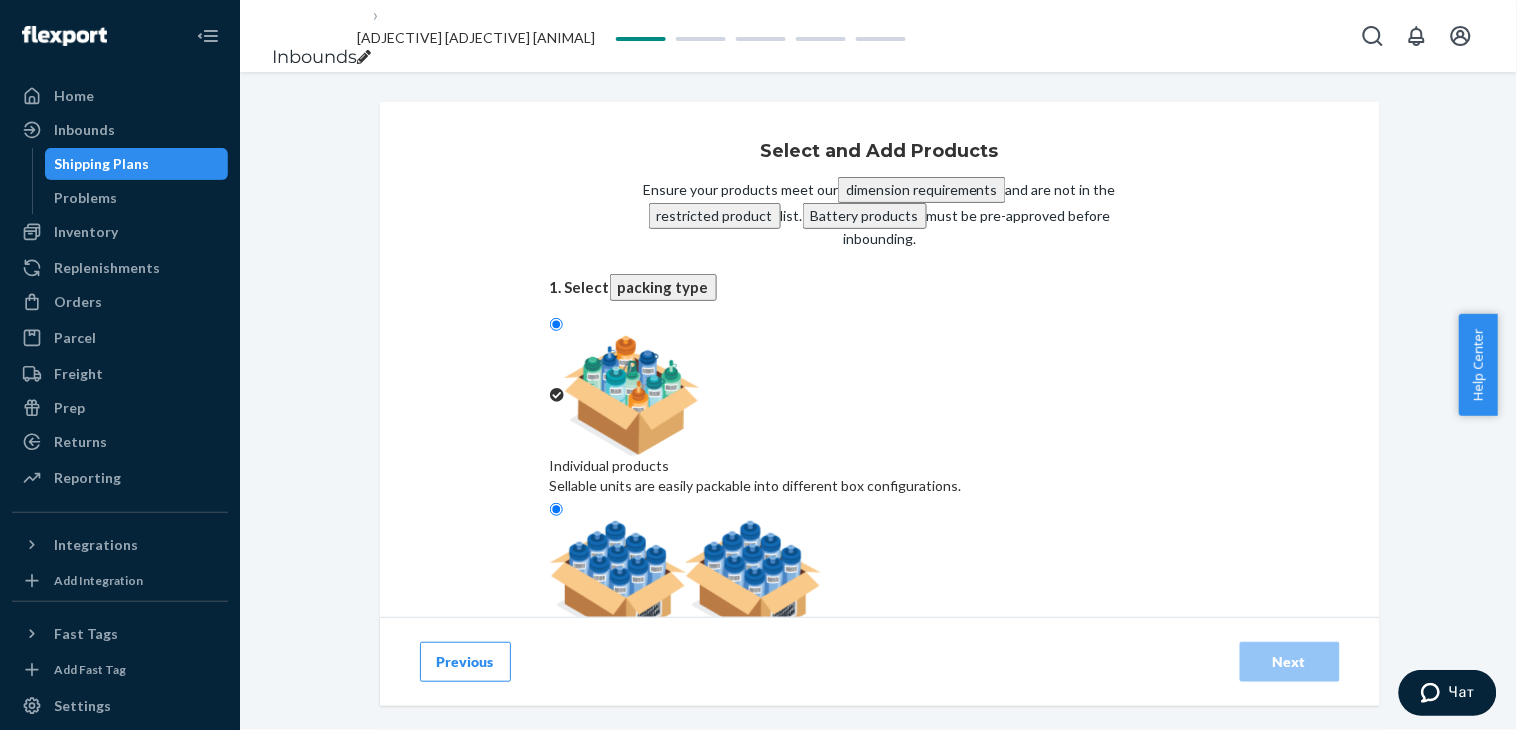 radio on "true" 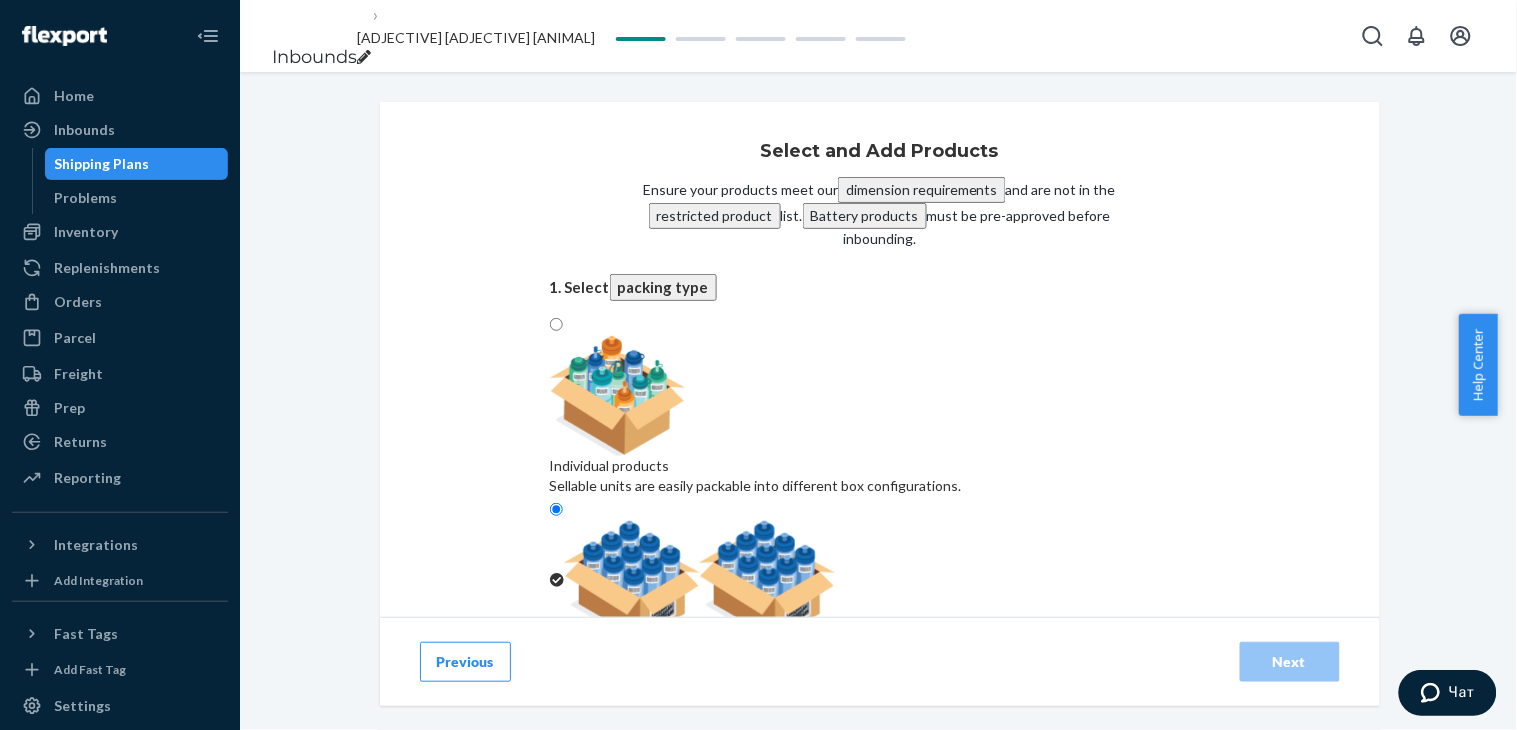 scroll, scrollTop: 77, scrollLeft: 0, axis: vertical 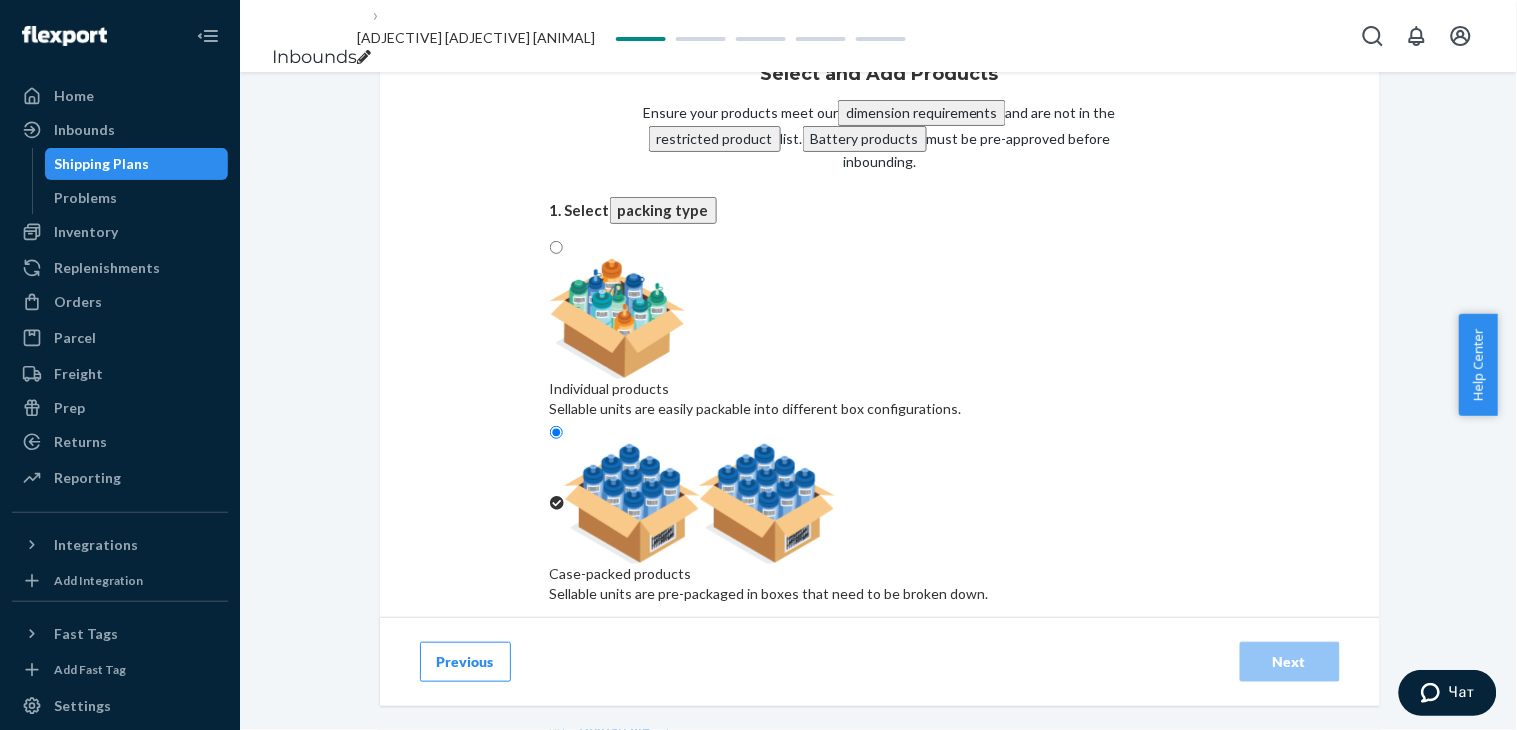 click at bounding box center [476, 58] 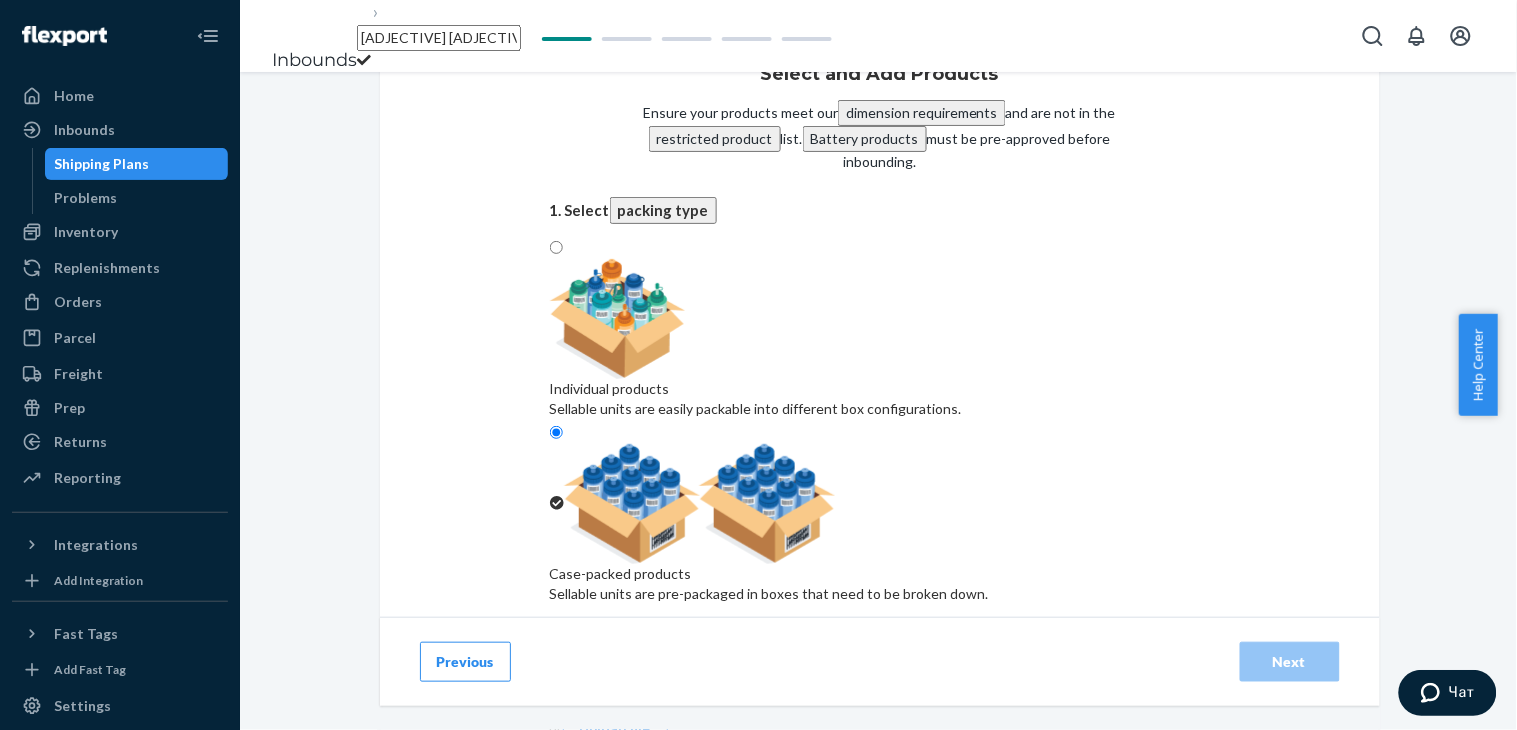 drag, startPoint x: 564, startPoint y: 33, endPoint x: 401, endPoint y: 27, distance: 163.1104 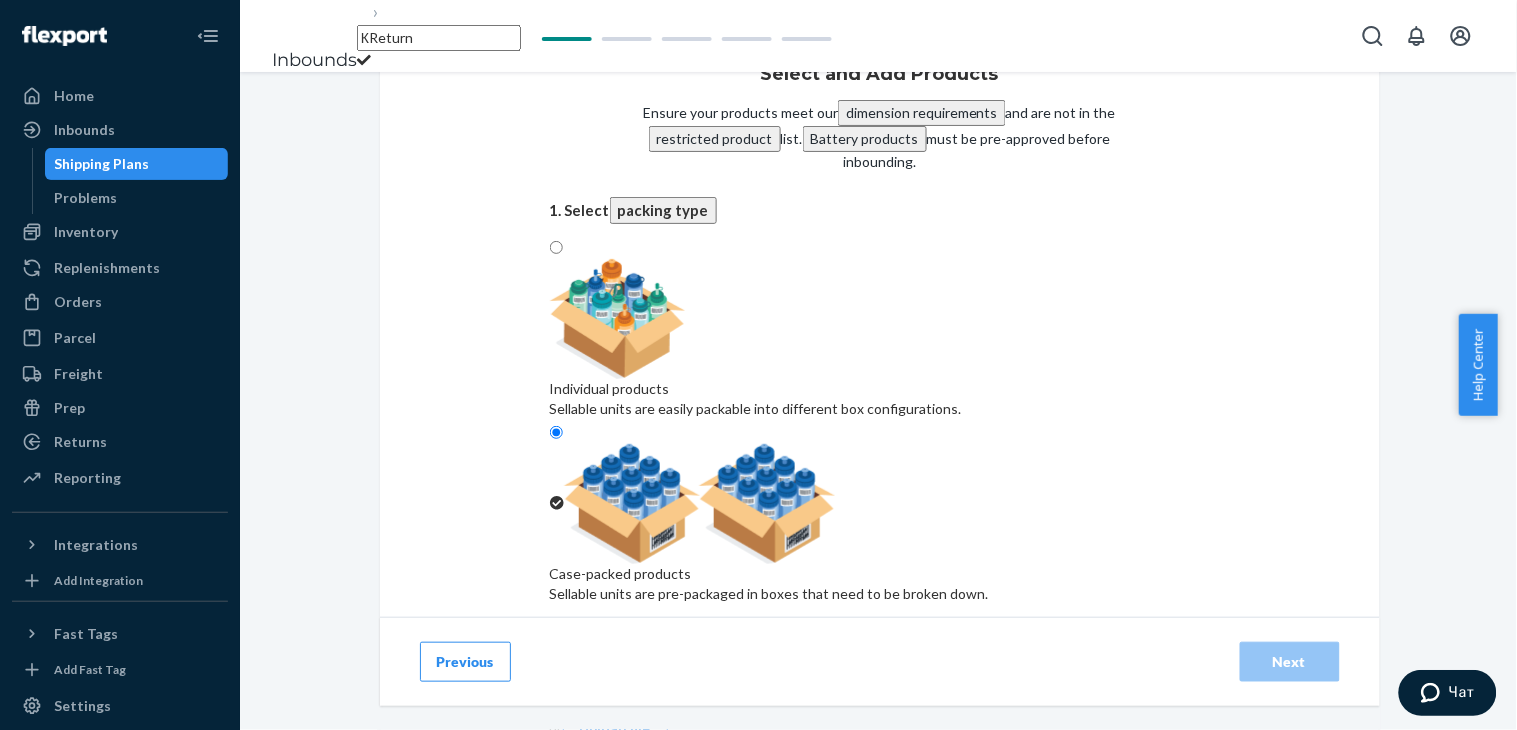 click on "КReturn" at bounding box center [439, 38] 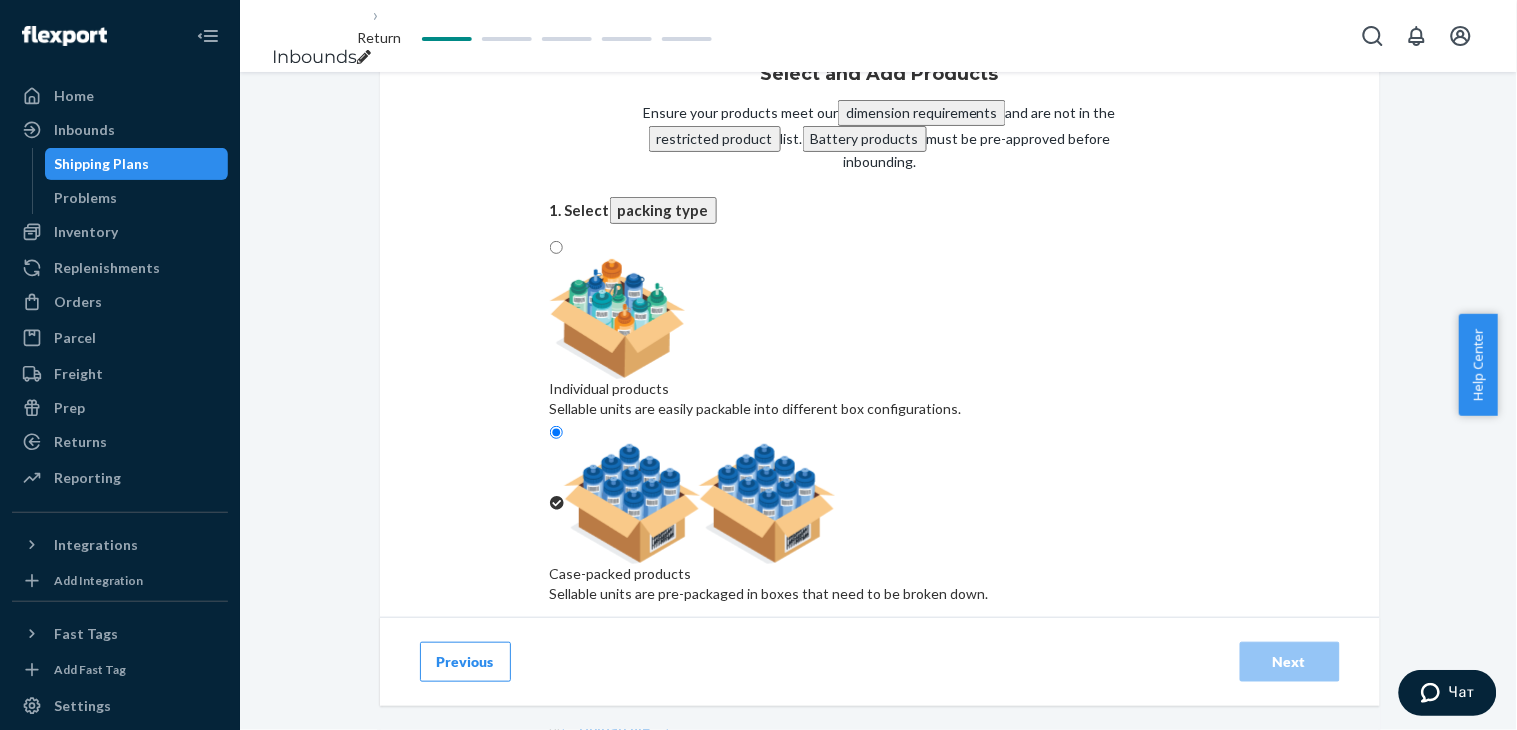 click 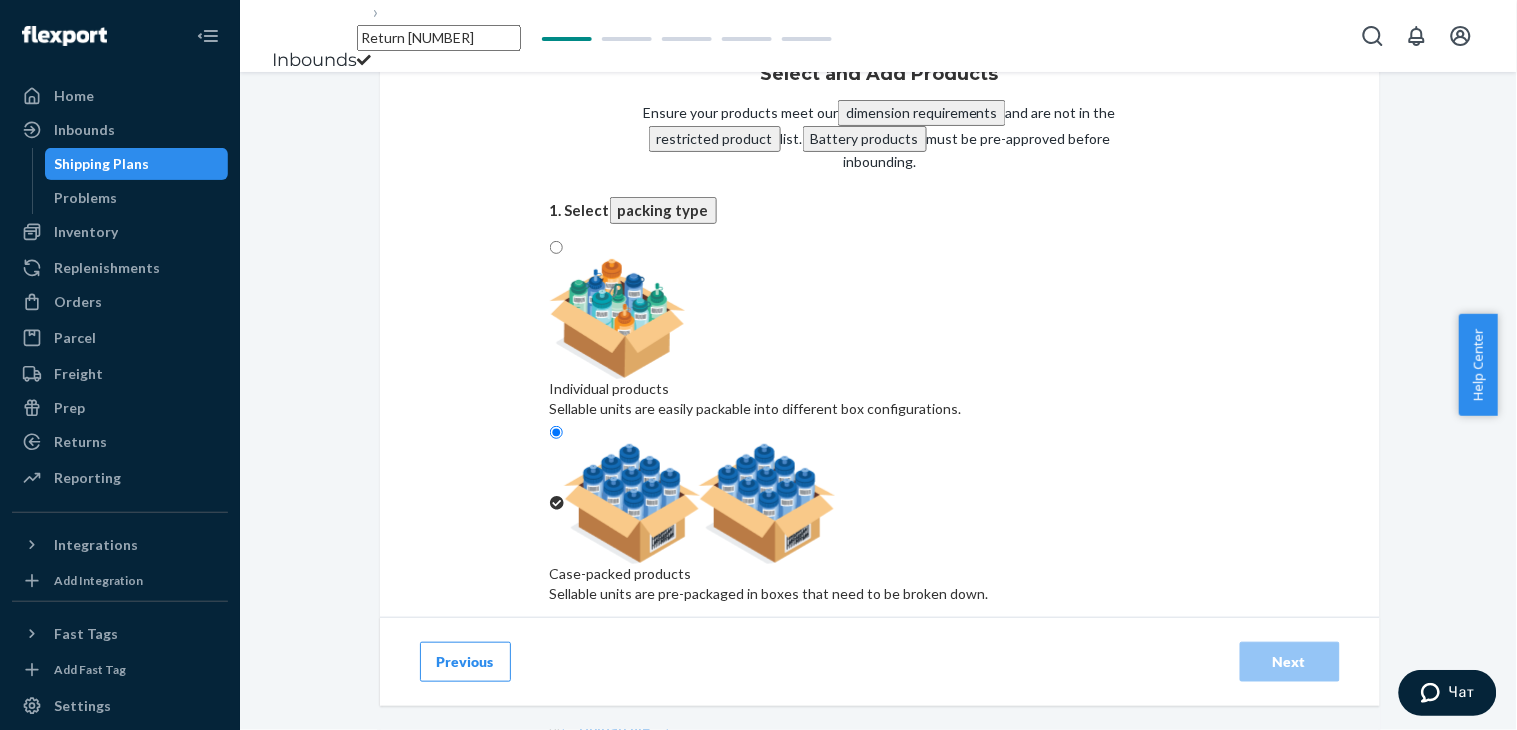 type on "Return 6616" 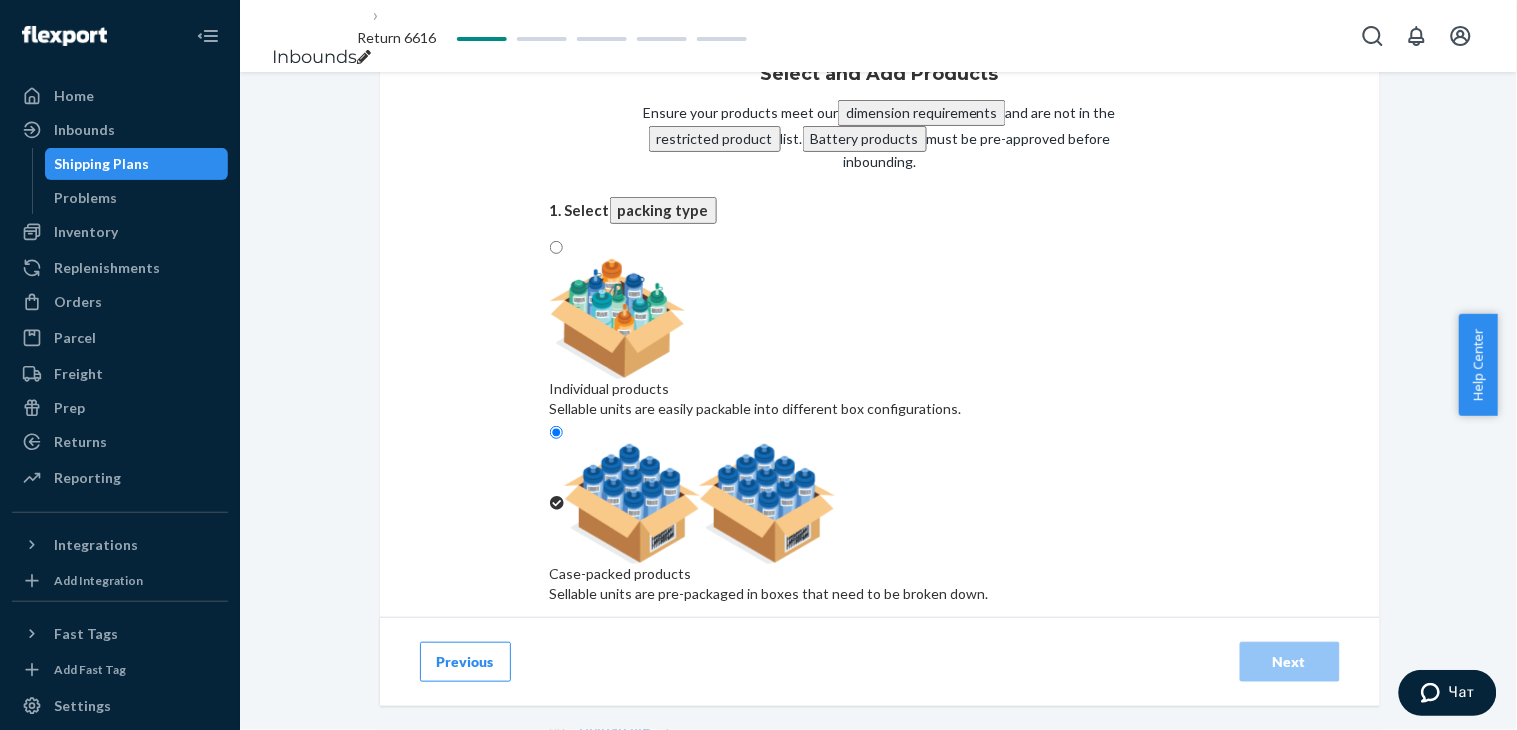 click on "Search and add products" at bounding box center (876, 682) 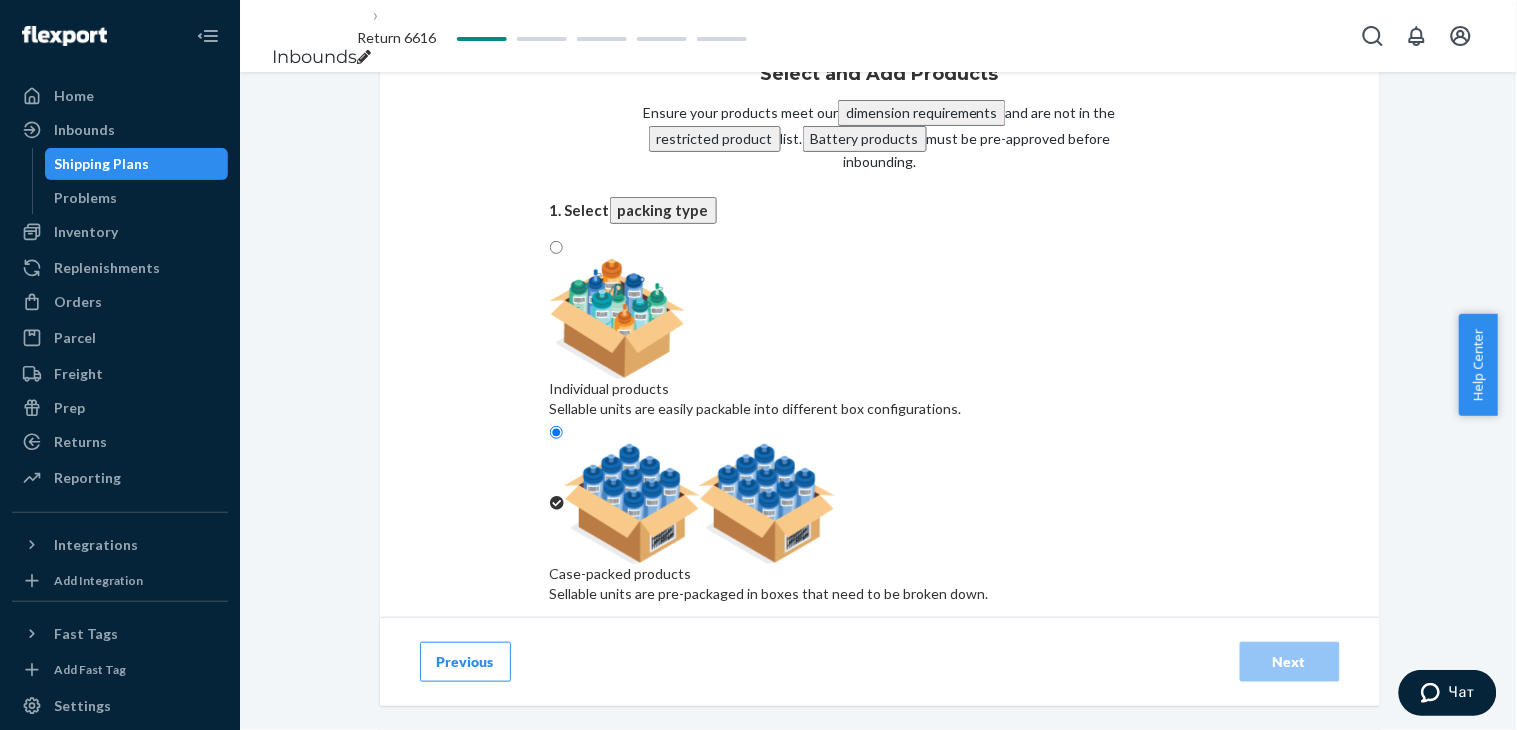 paste on "[PRODUCT]" 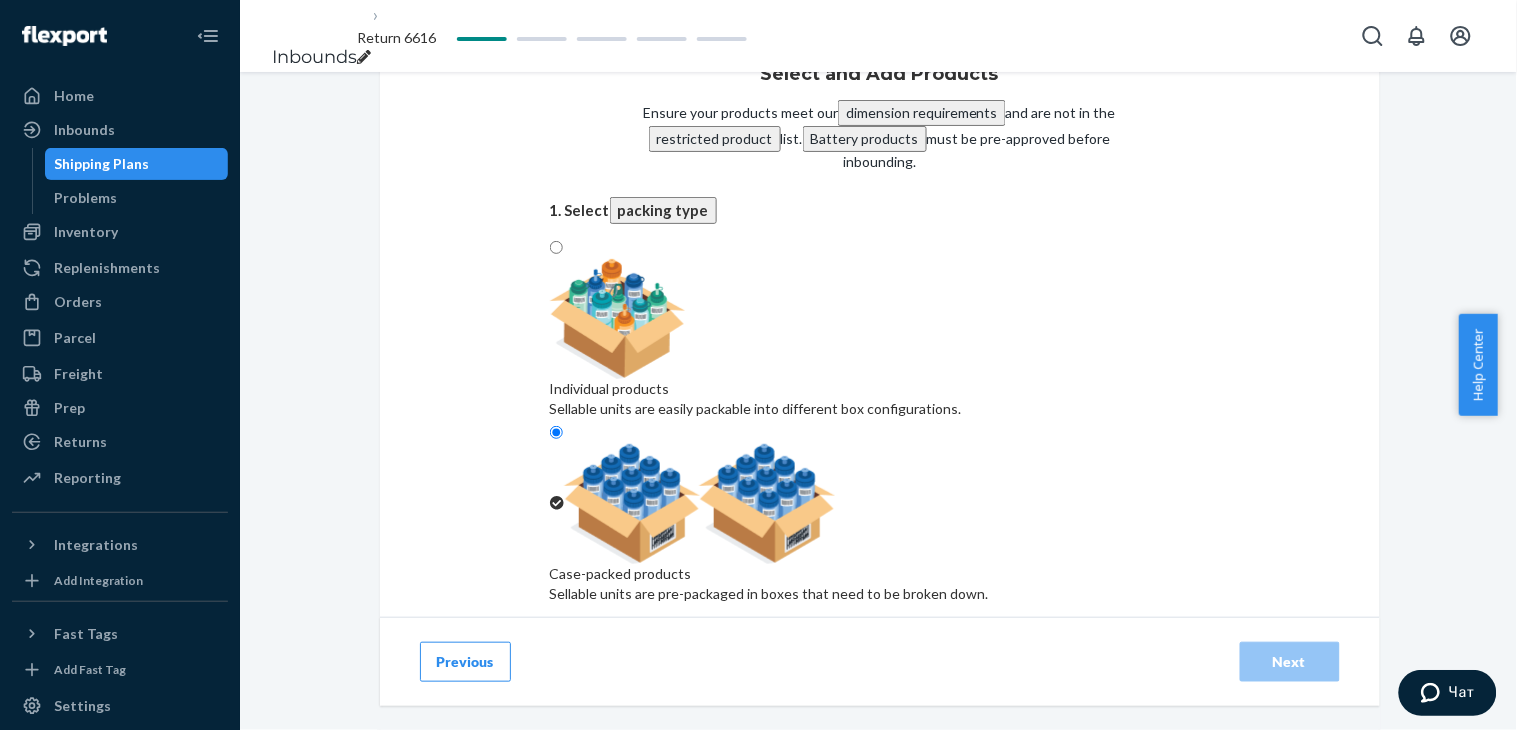 paste on "[PRODUCT]" 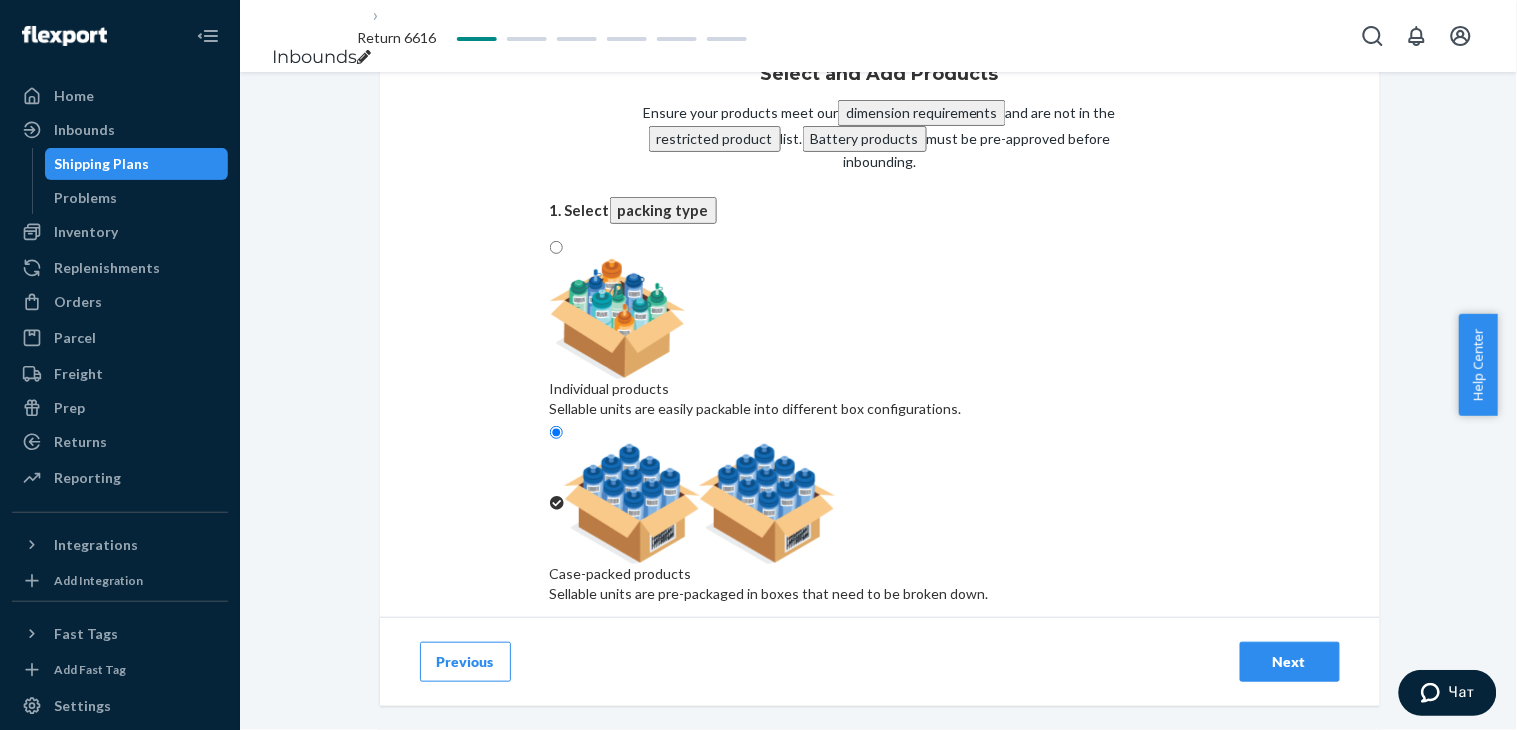 scroll, scrollTop: 265, scrollLeft: 0, axis: vertical 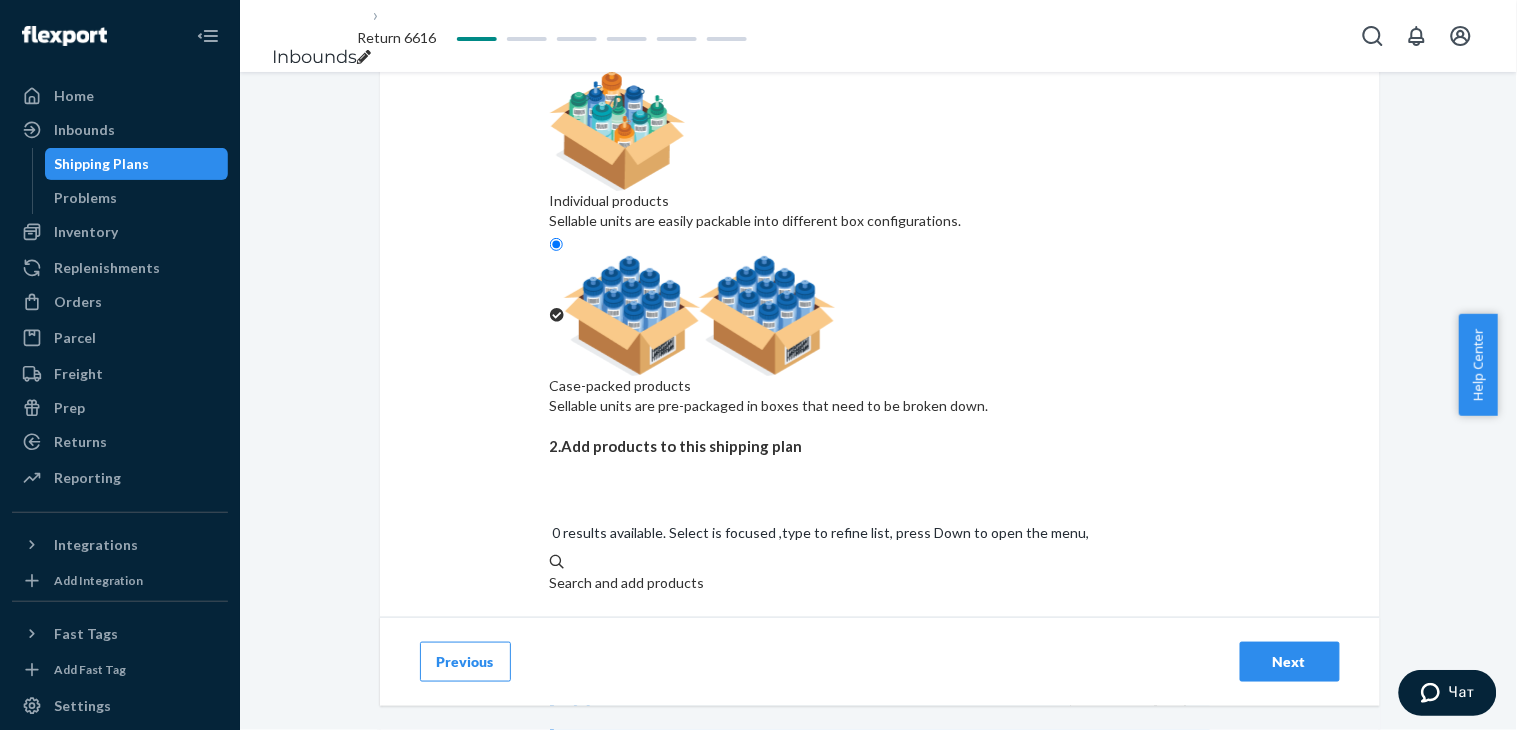 click on "Next" at bounding box center (1290, 662) 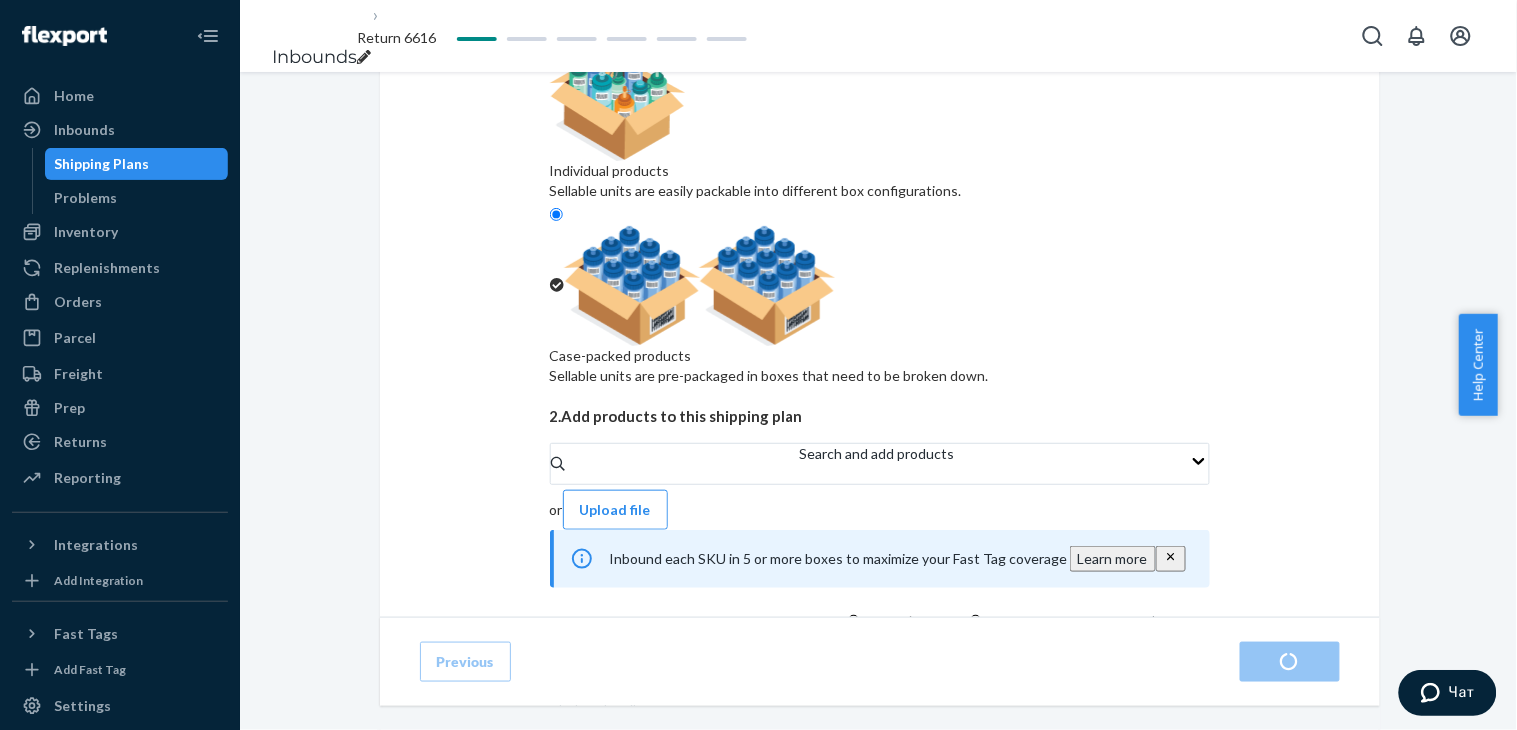 scroll, scrollTop: 0, scrollLeft: 0, axis: both 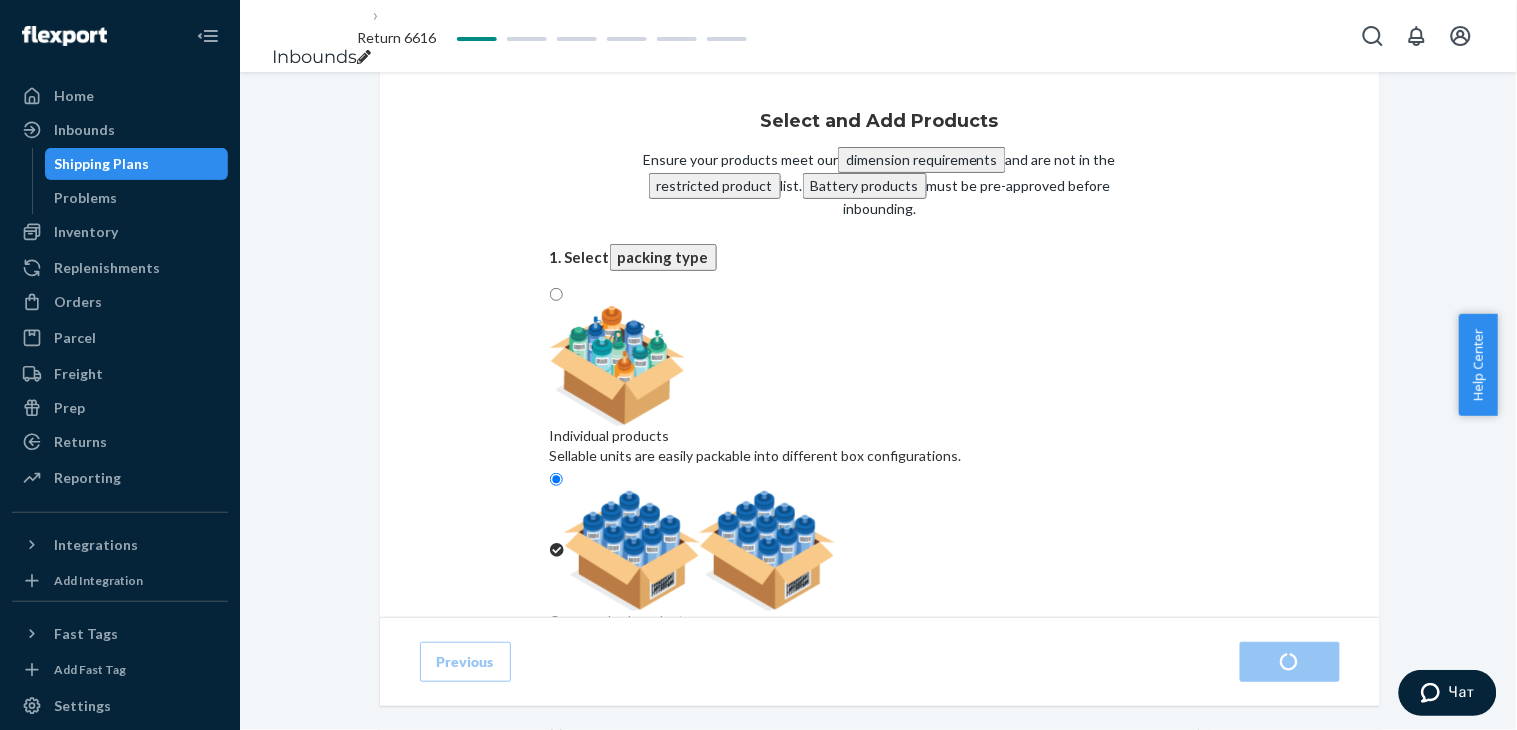 radio on "true" 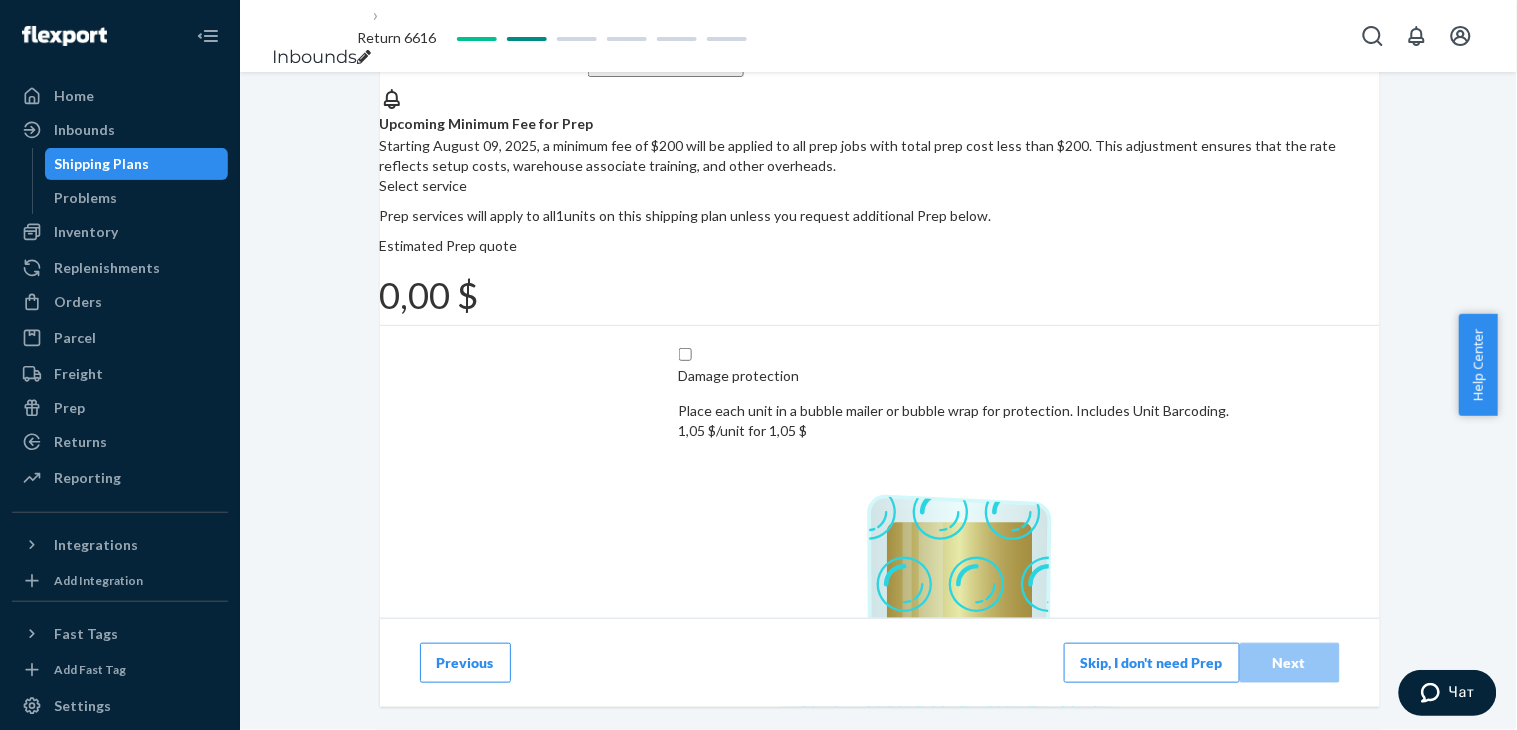 scroll, scrollTop: 222, scrollLeft: 0, axis: vertical 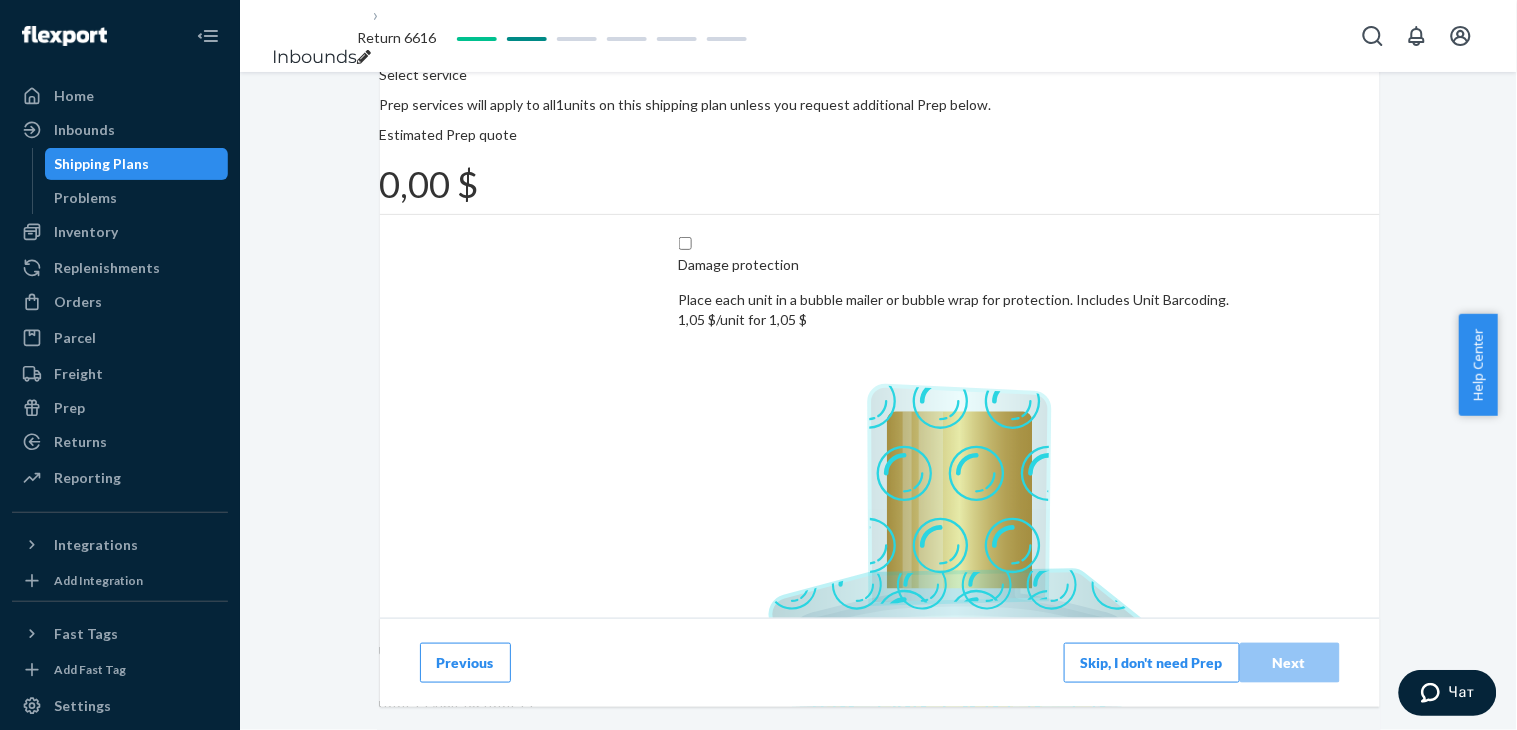 click on "Bagging protection Place each unit inside a sealed polybag for protection. Includes Unit Barcoding. [PRICE]/unit for [PRICE]" at bounding box center [625, 1626] 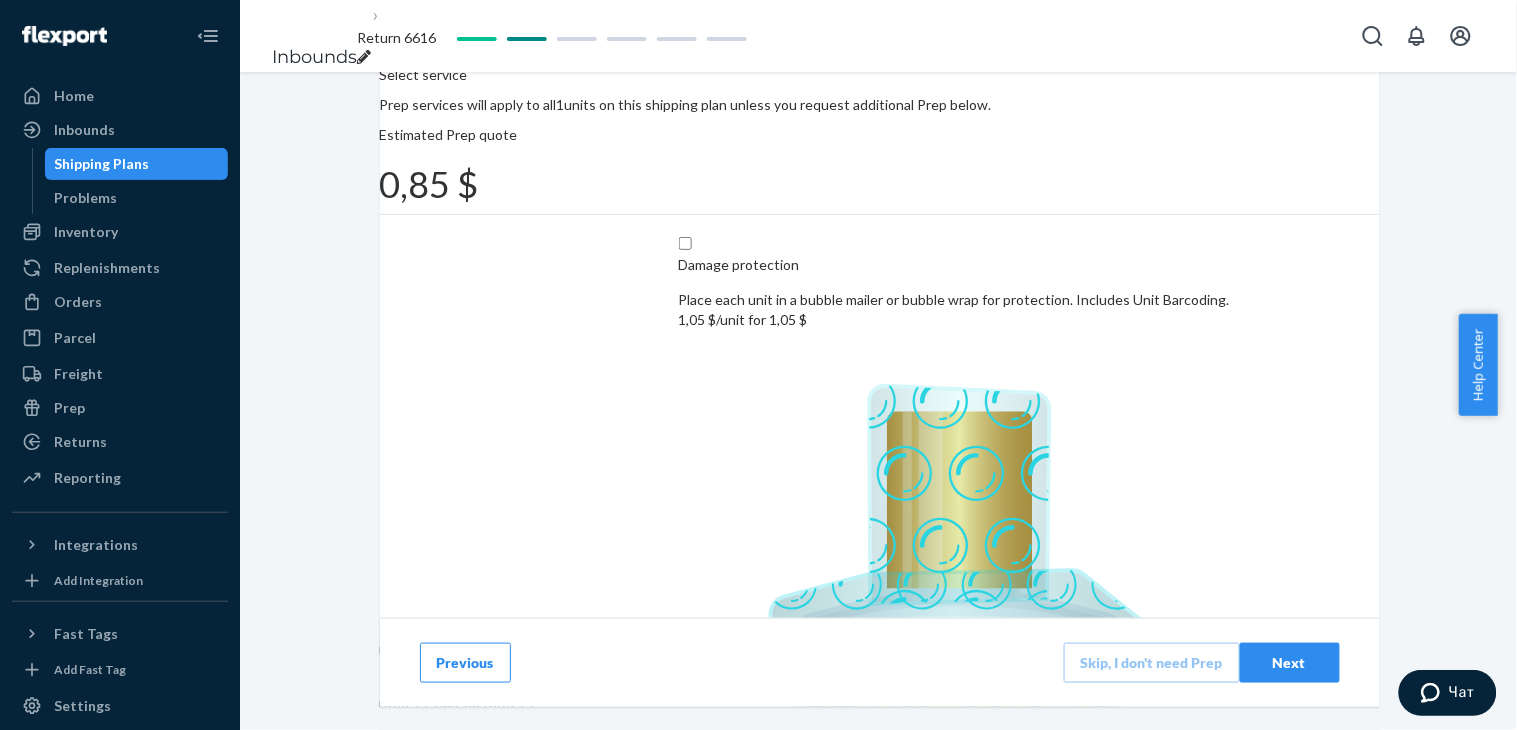 scroll, scrollTop: 395, scrollLeft: 0, axis: vertical 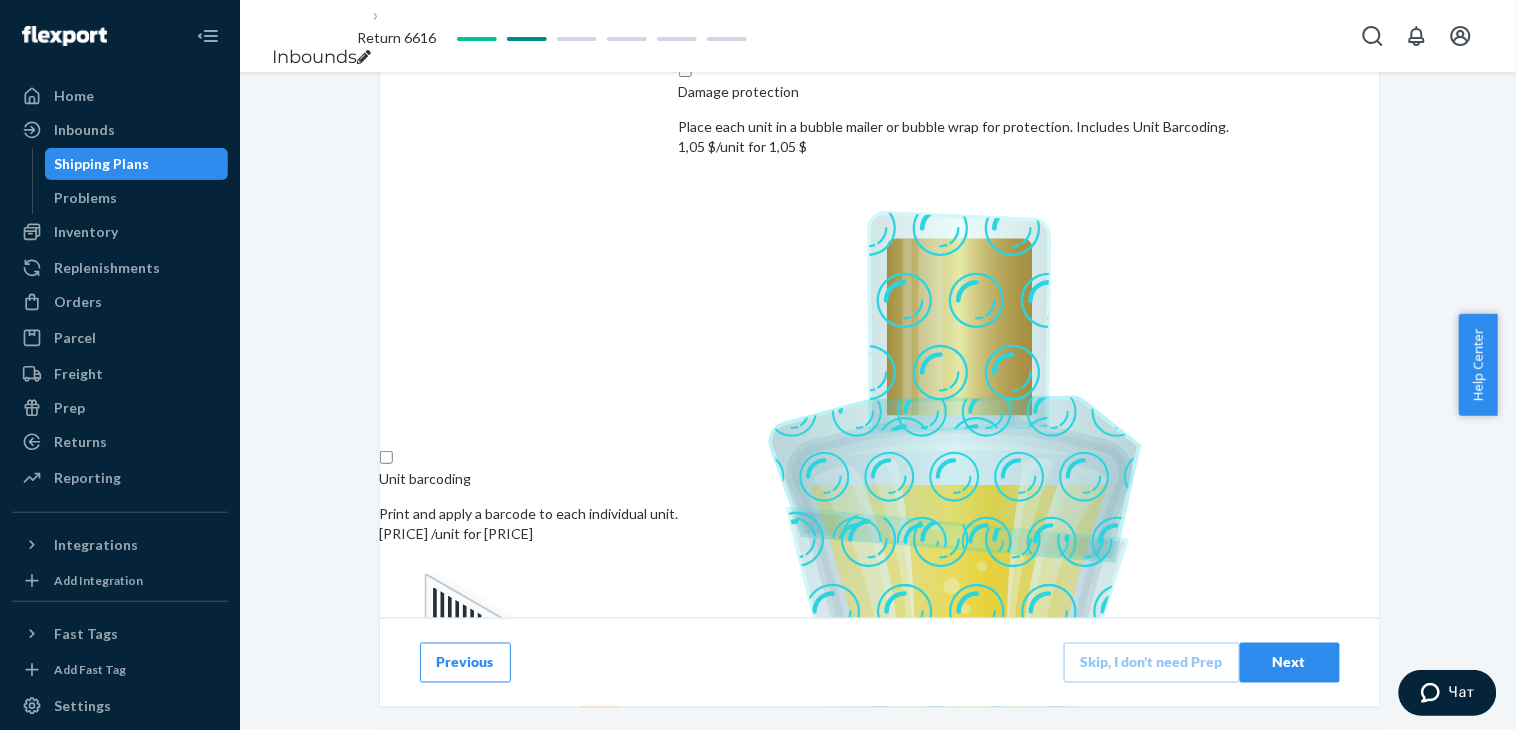 click on "Next" at bounding box center (1290, 662) 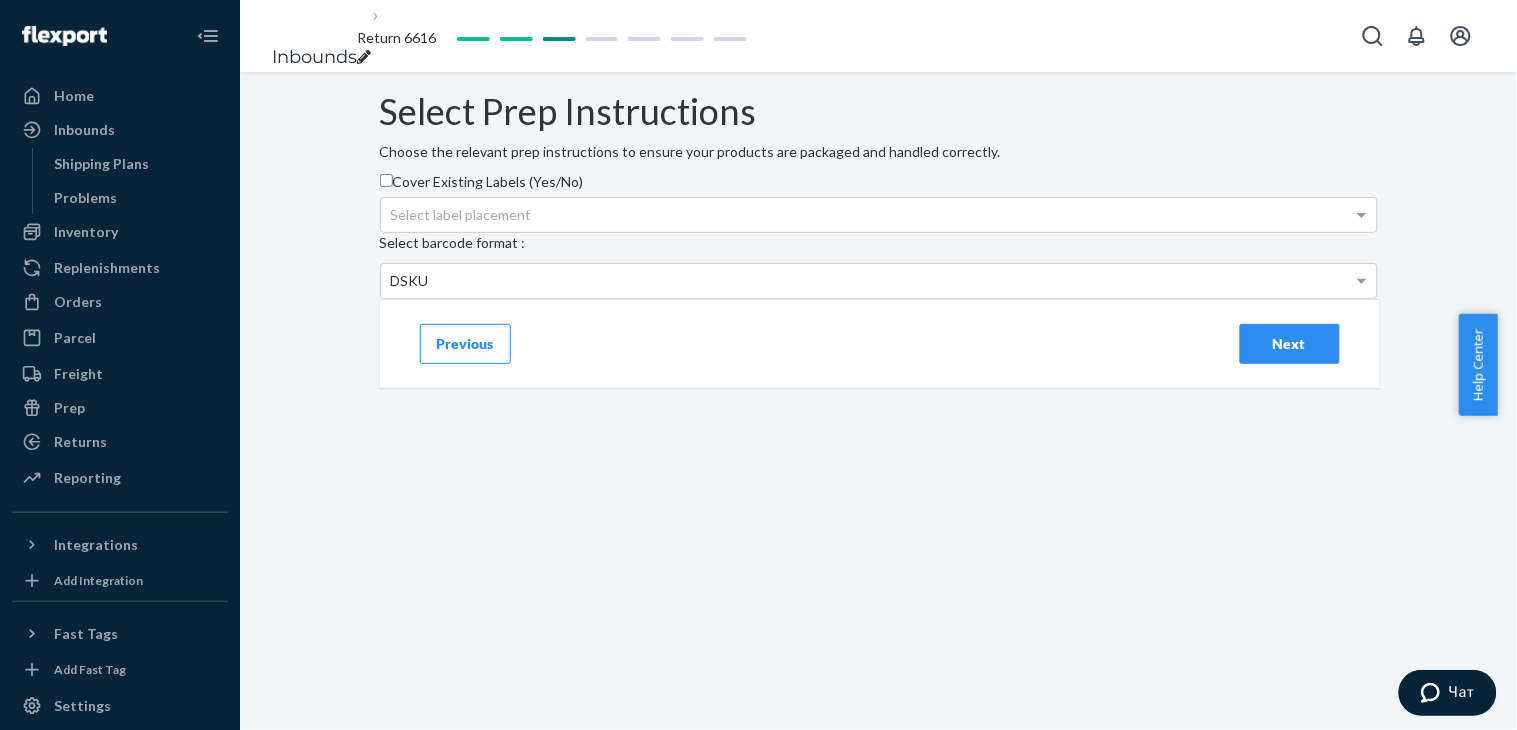 scroll, scrollTop: 0, scrollLeft: 0, axis: both 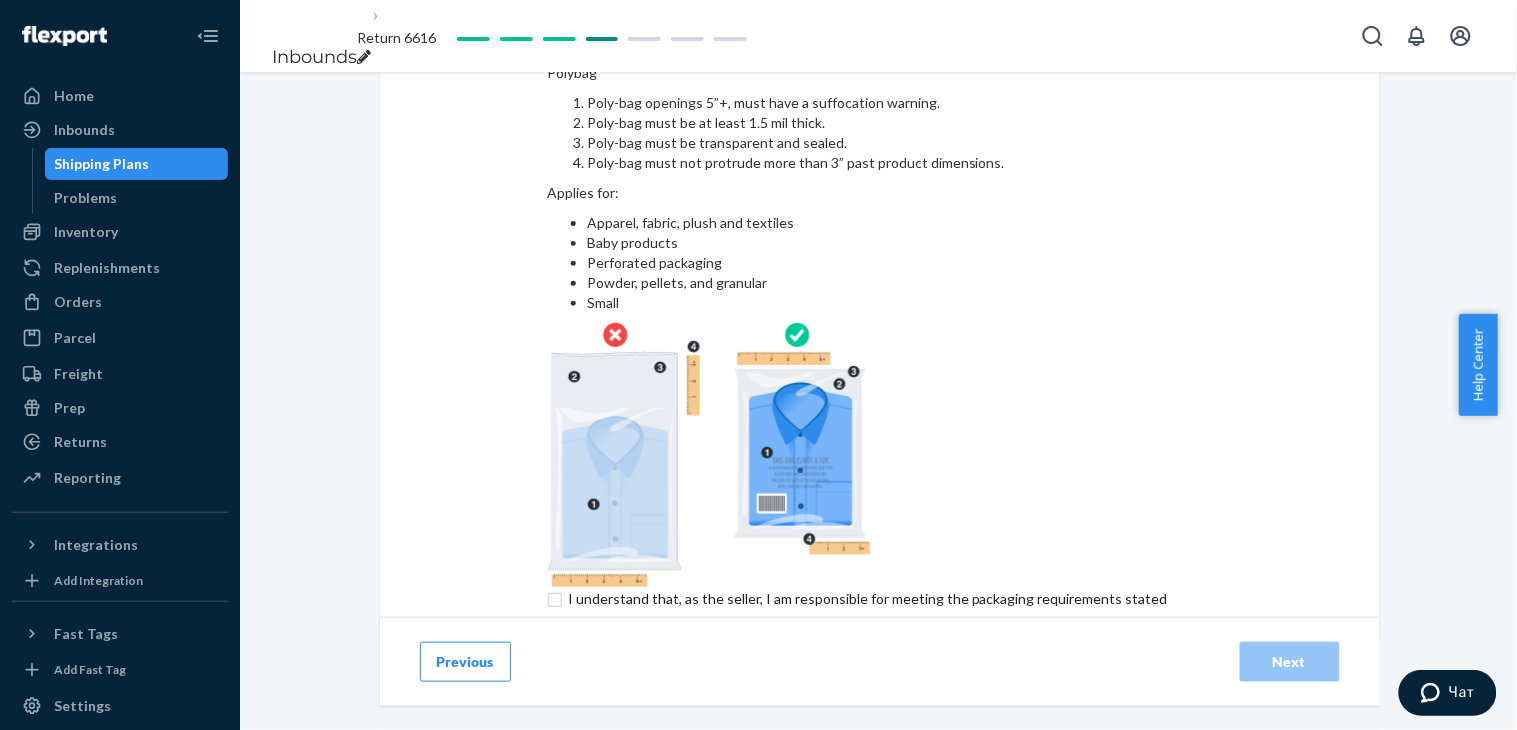 click at bounding box center (879, 611) 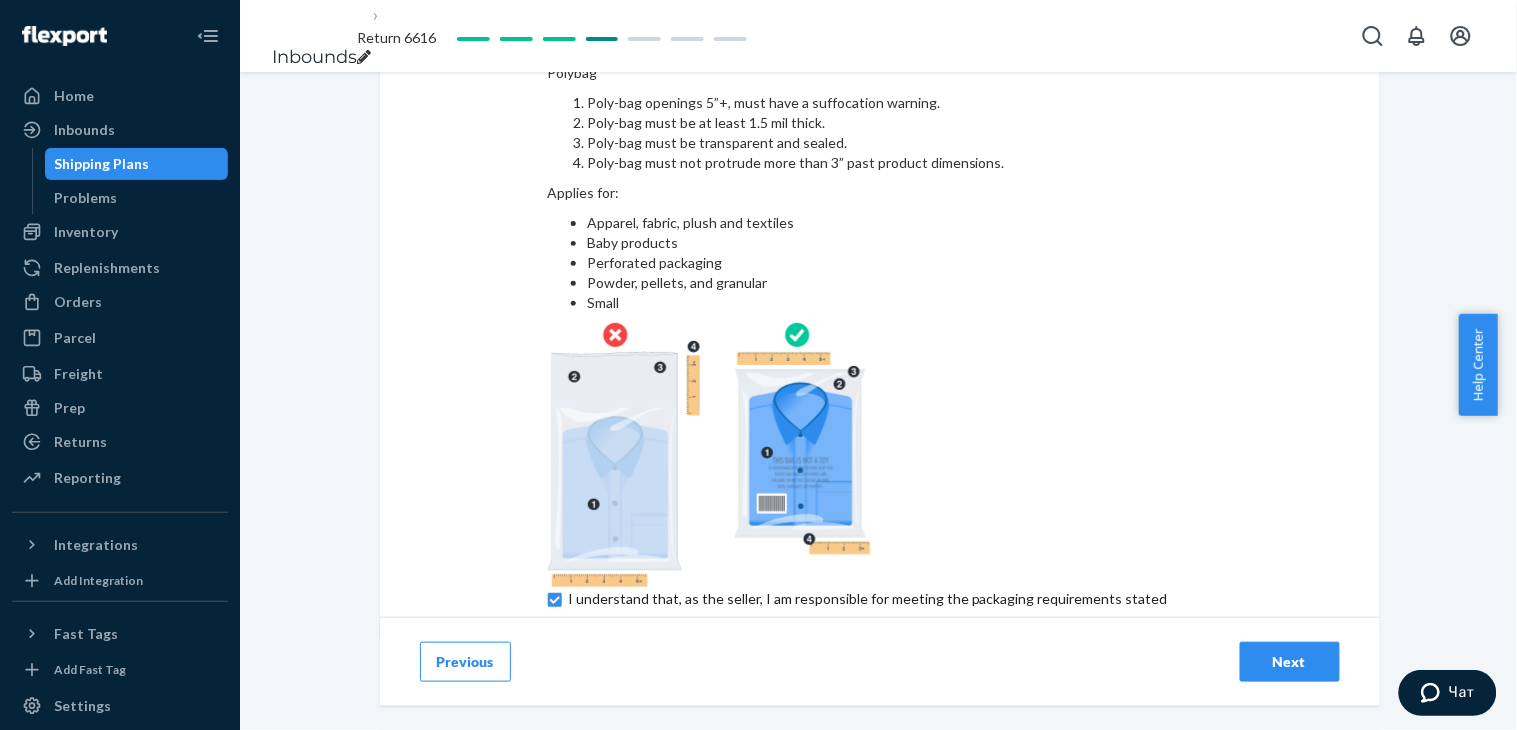 click on "Next" at bounding box center [1290, 662] 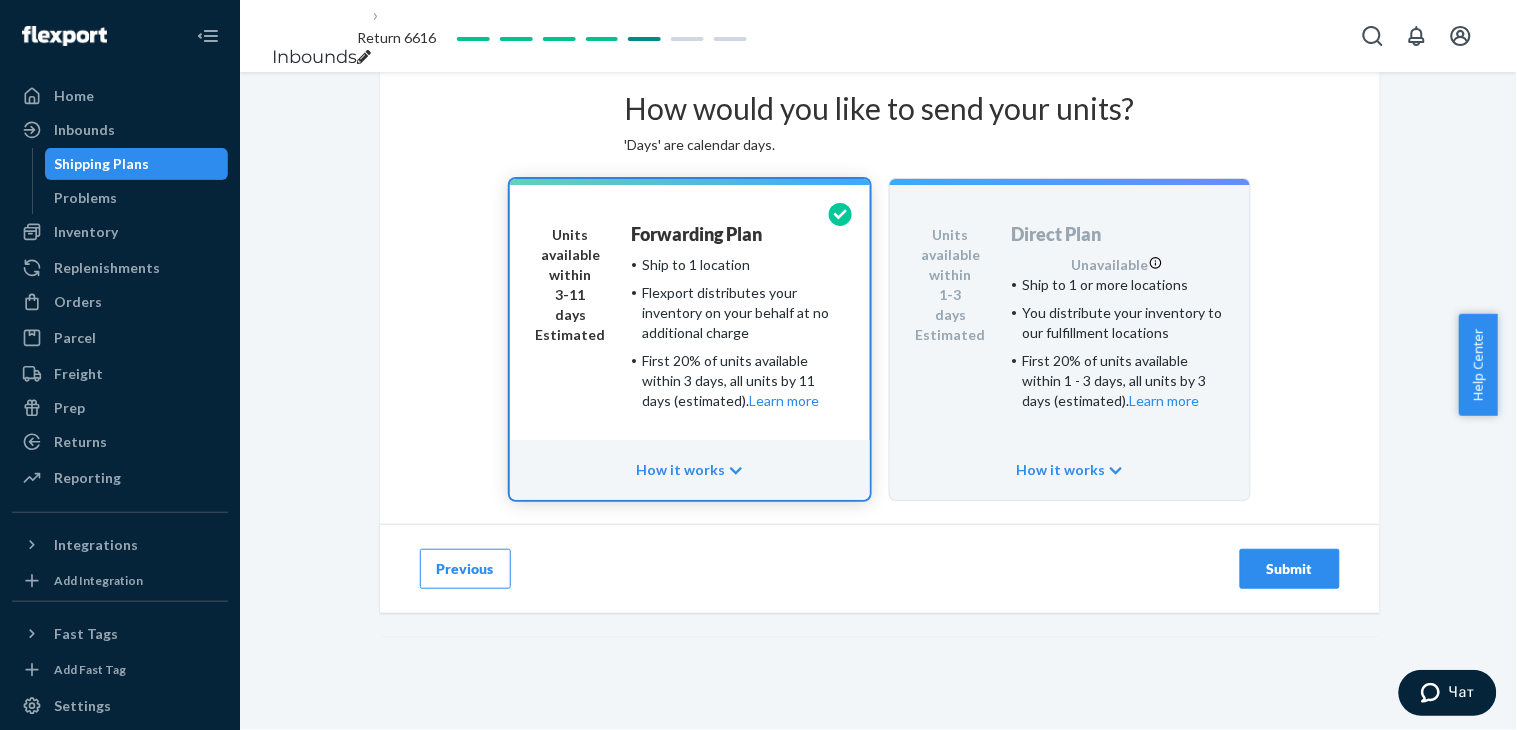 scroll, scrollTop: 131, scrollLeft: 0, axis: vertical 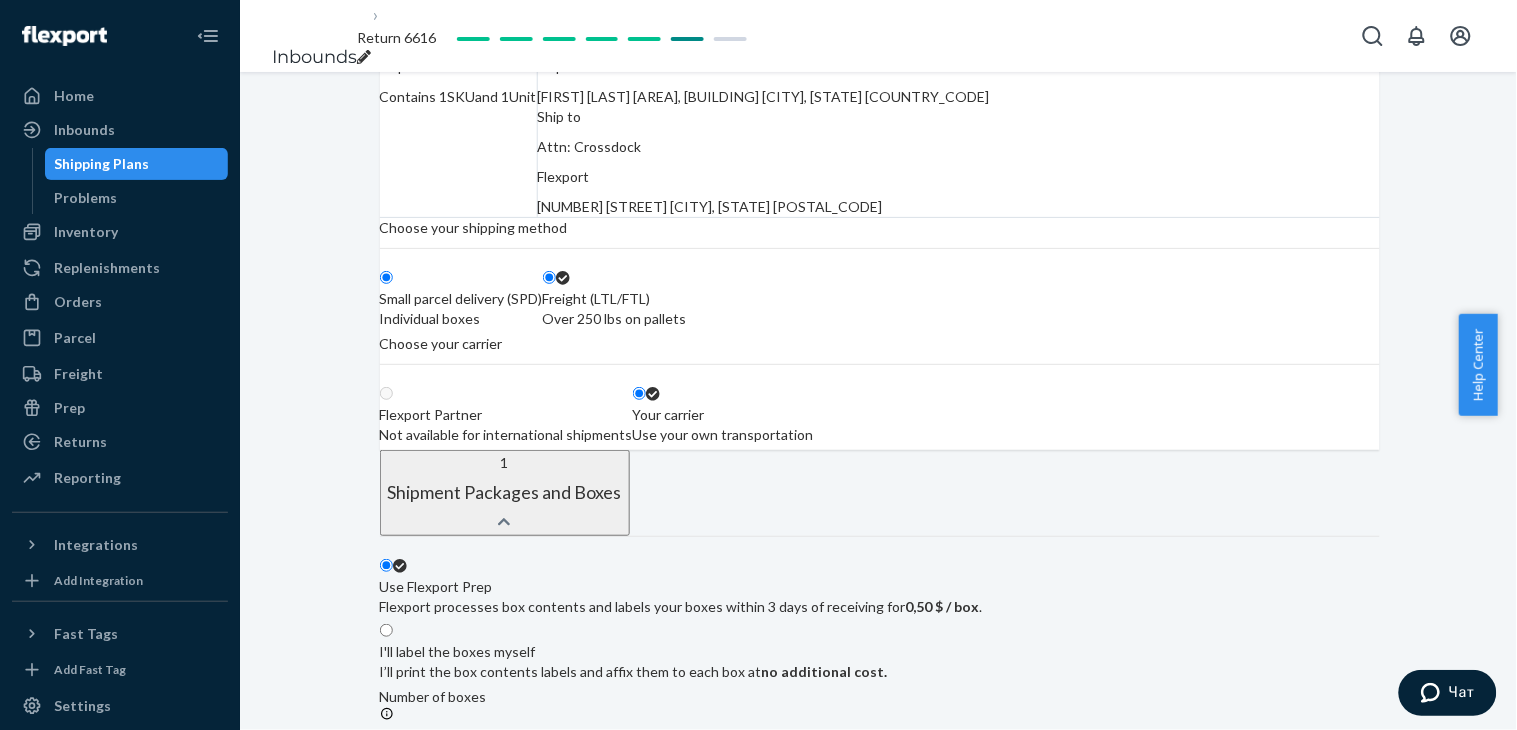 radio on "true" 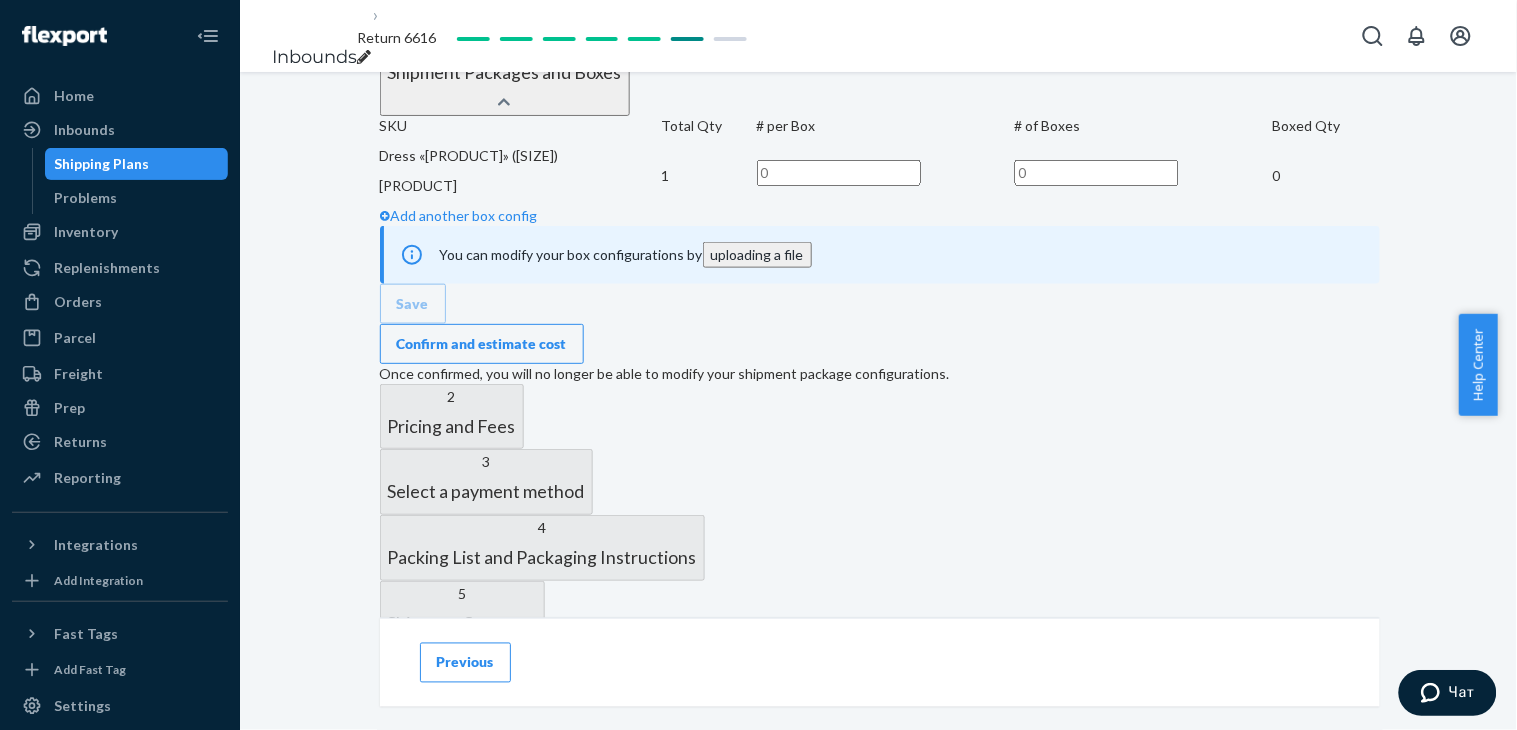 scroll, scrollTop: 555, scrollLeft: 0, axis: vertical 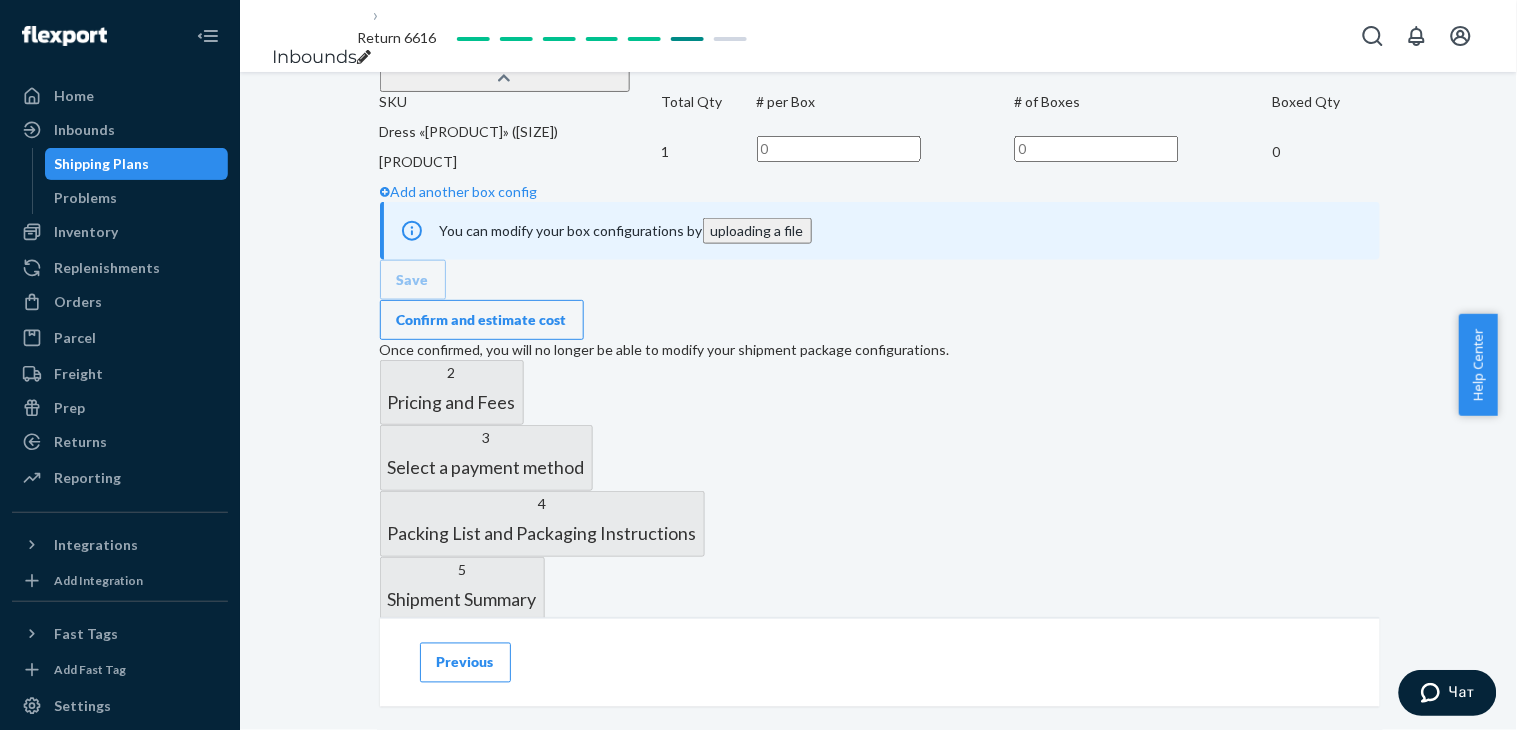 drag, startPoint x: 1097, startPoint y: 422, endPoint x: 1074, endPoint y: 424, distance: 23.086792 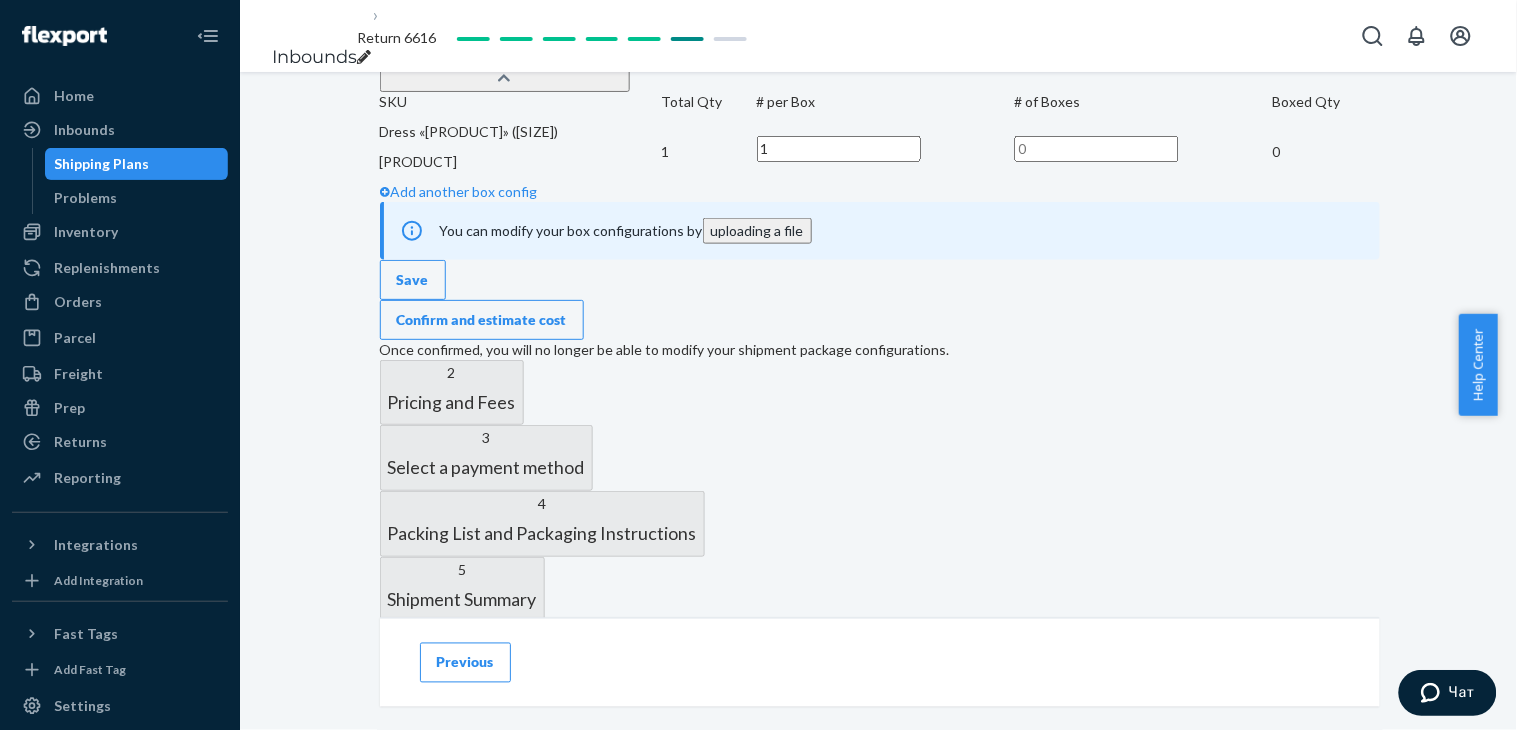 type on "1" 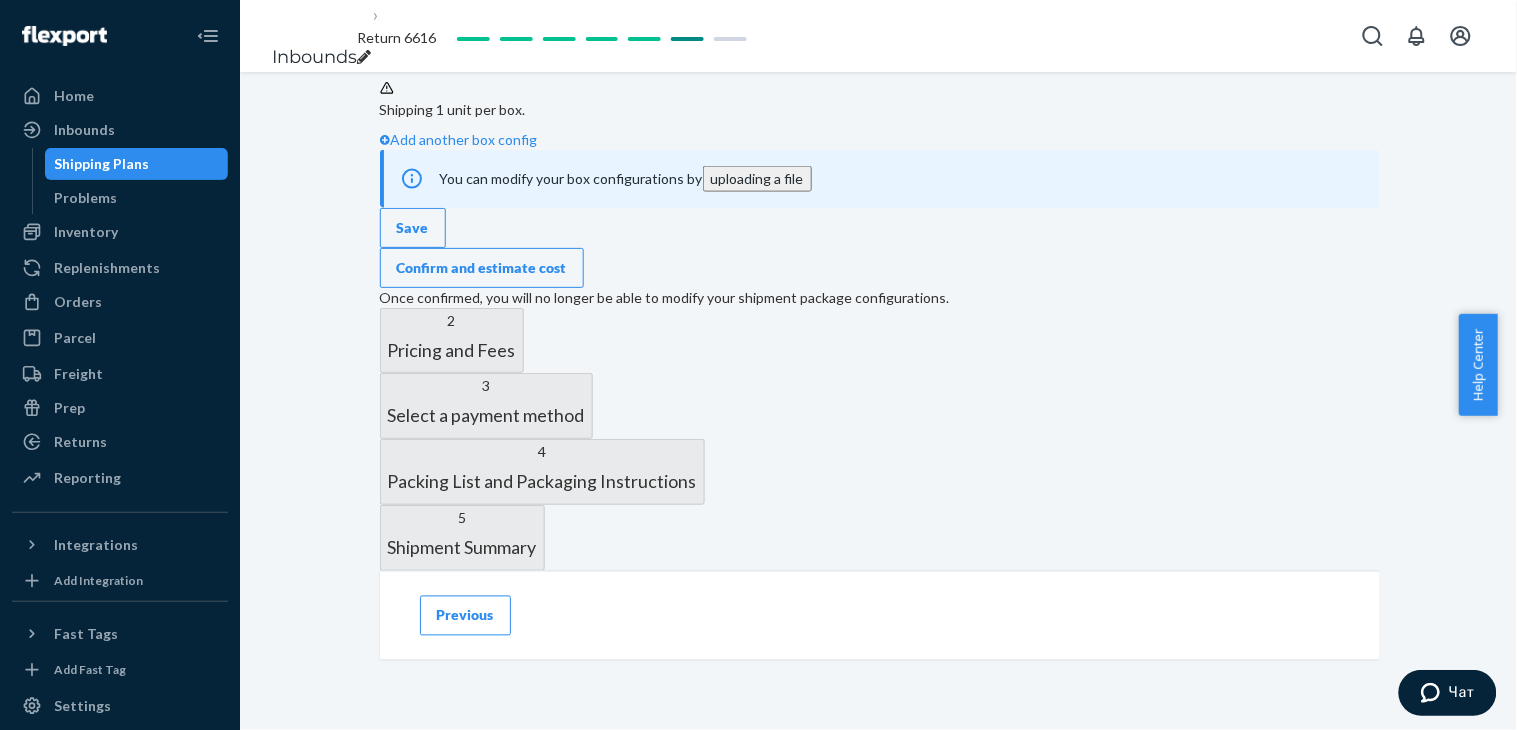 scroll, scrollTop: 777, scrollLeft: 0, axis: vertical 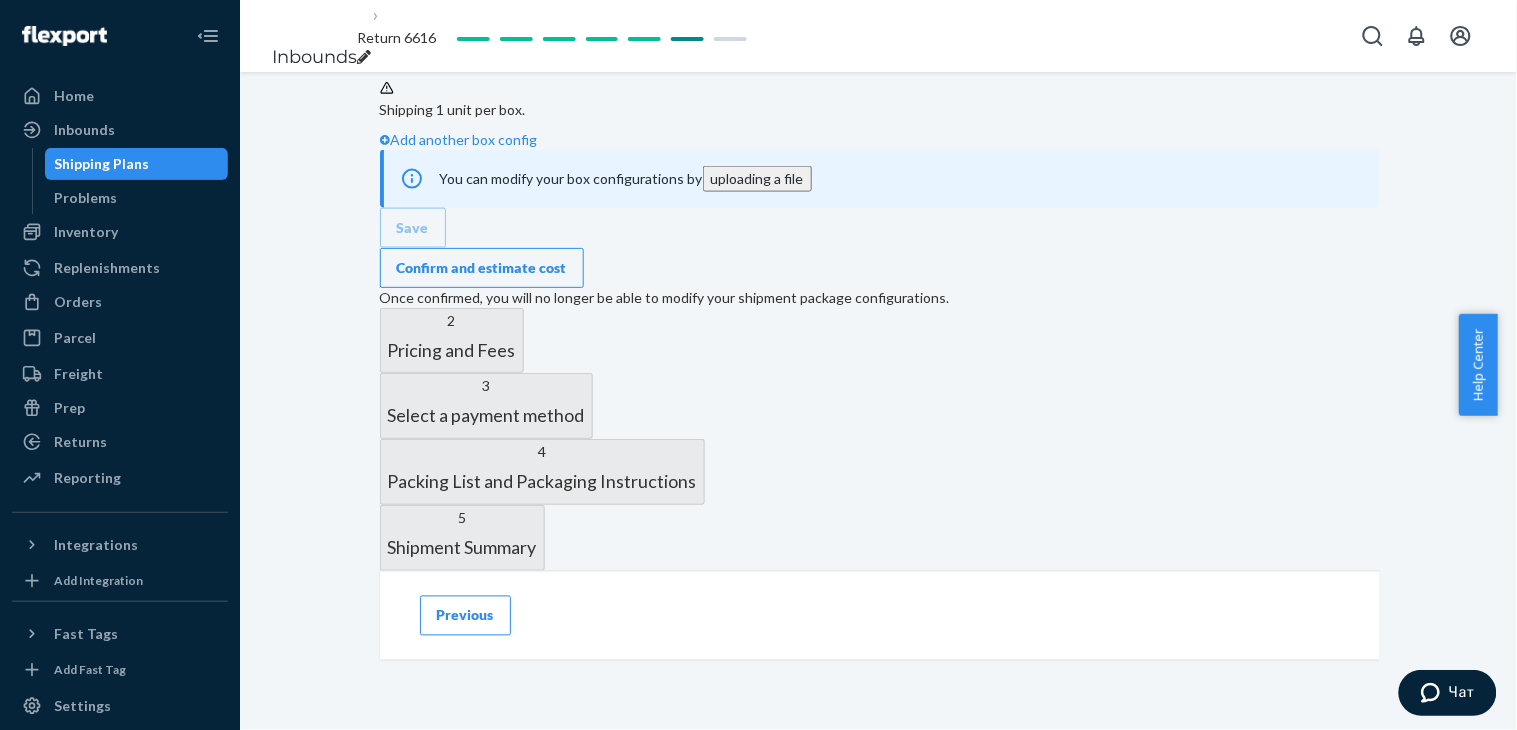 click on "Confirm and estimate cost" at bounding box center [482, 268] 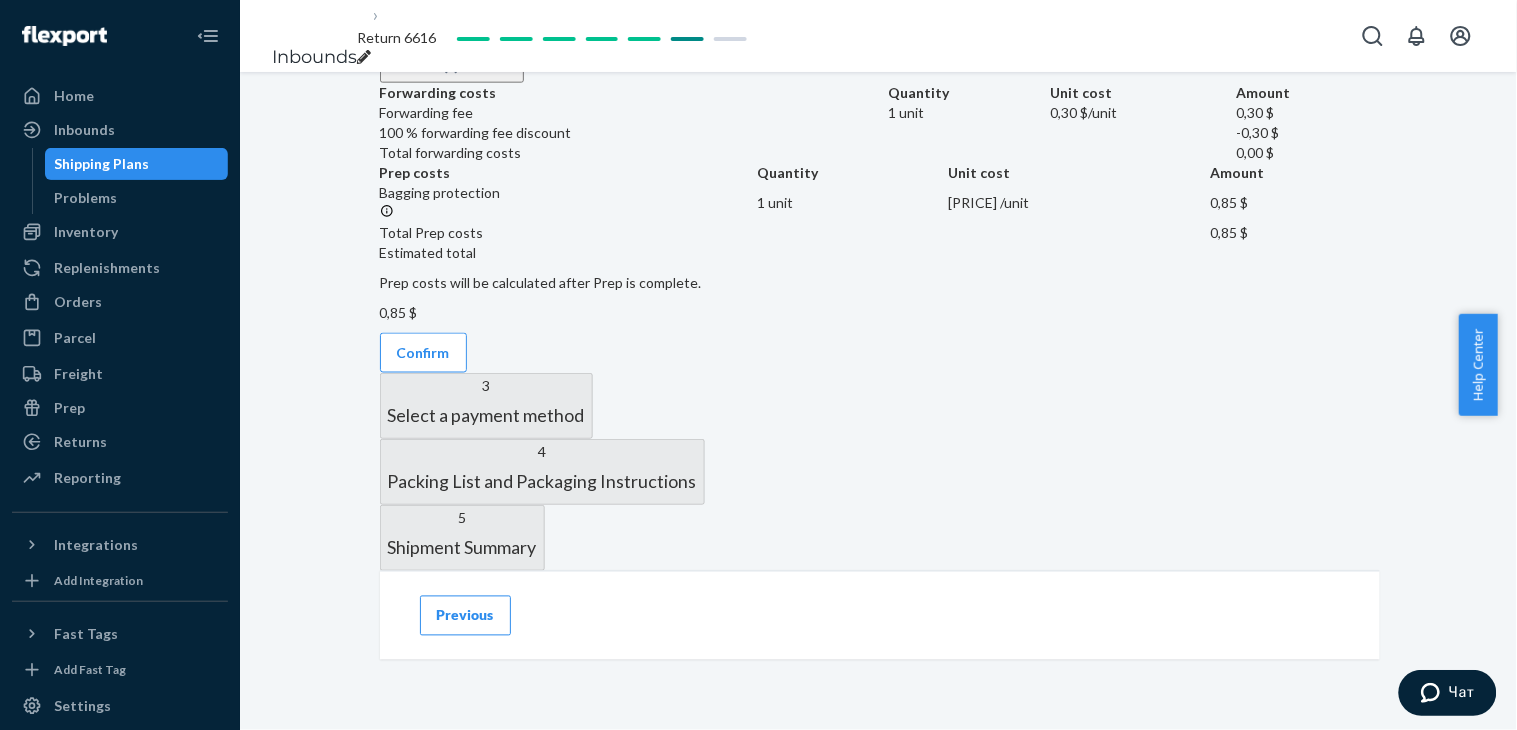 scroll, scrollTop: 1111, scrollLeft: 0, axis: vertical 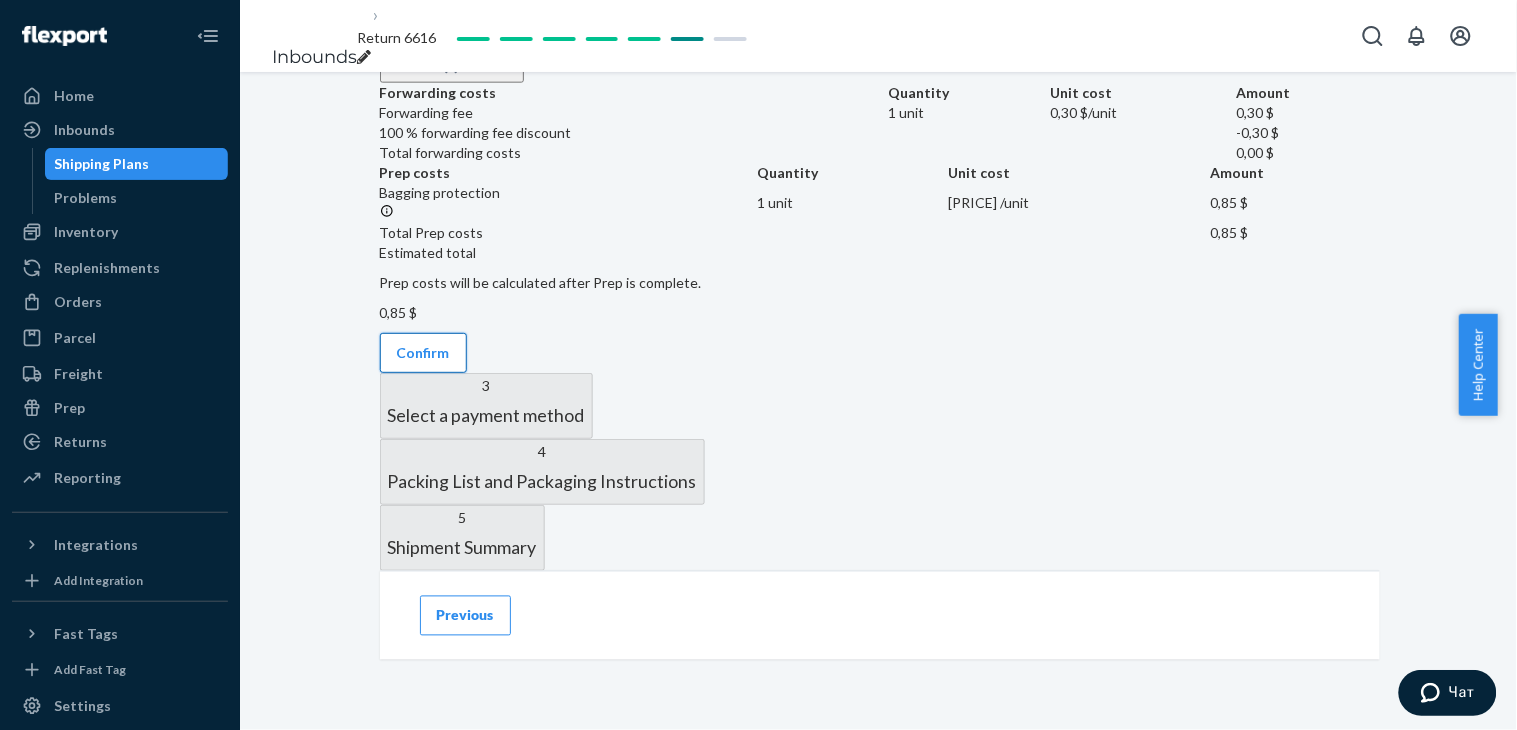 click on "Confirm" at bounding box center [423, 353] 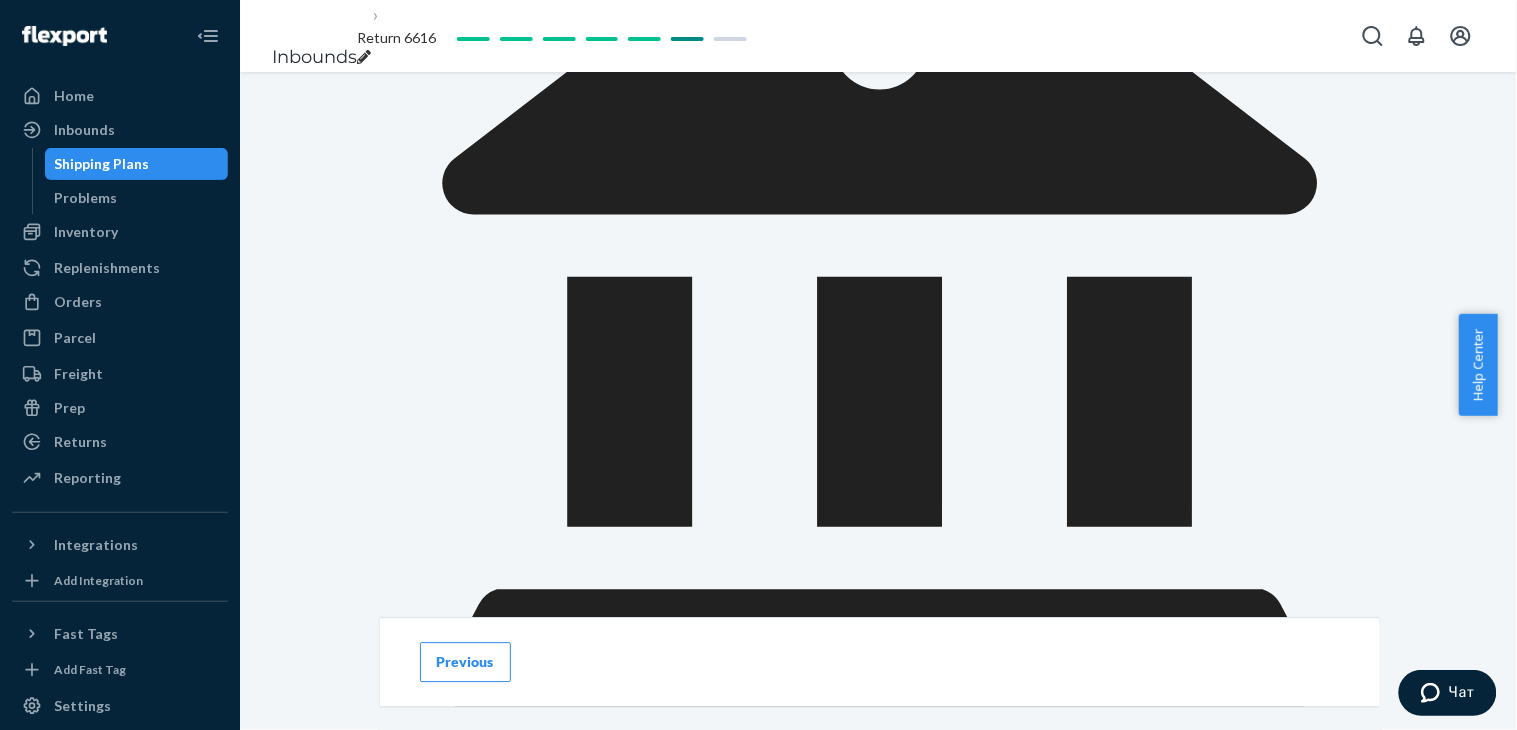 scroll, scrollTop: 966, scrollLeft: 0, axis: vertical 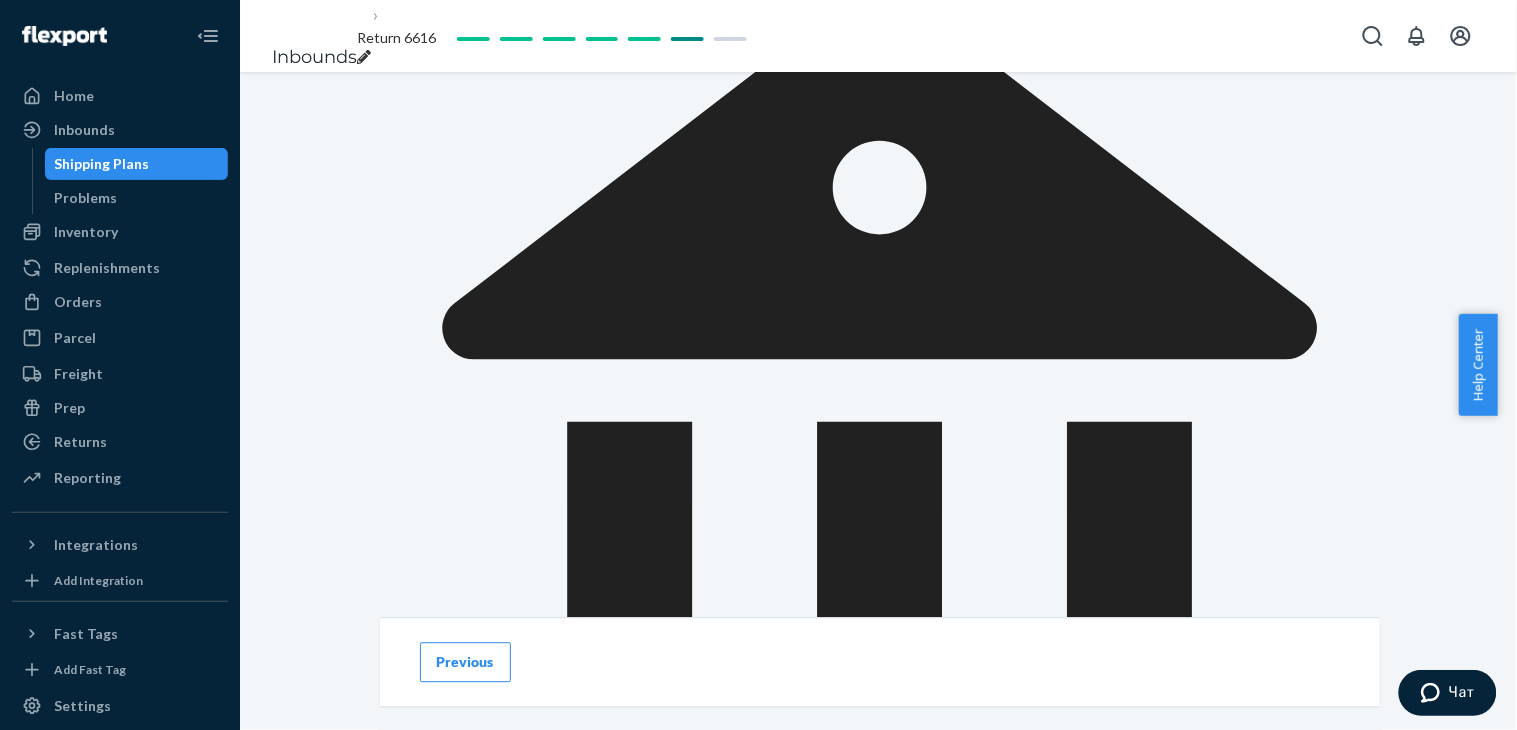 click on "Confirm payment method" at bounding box center (480, 1027) 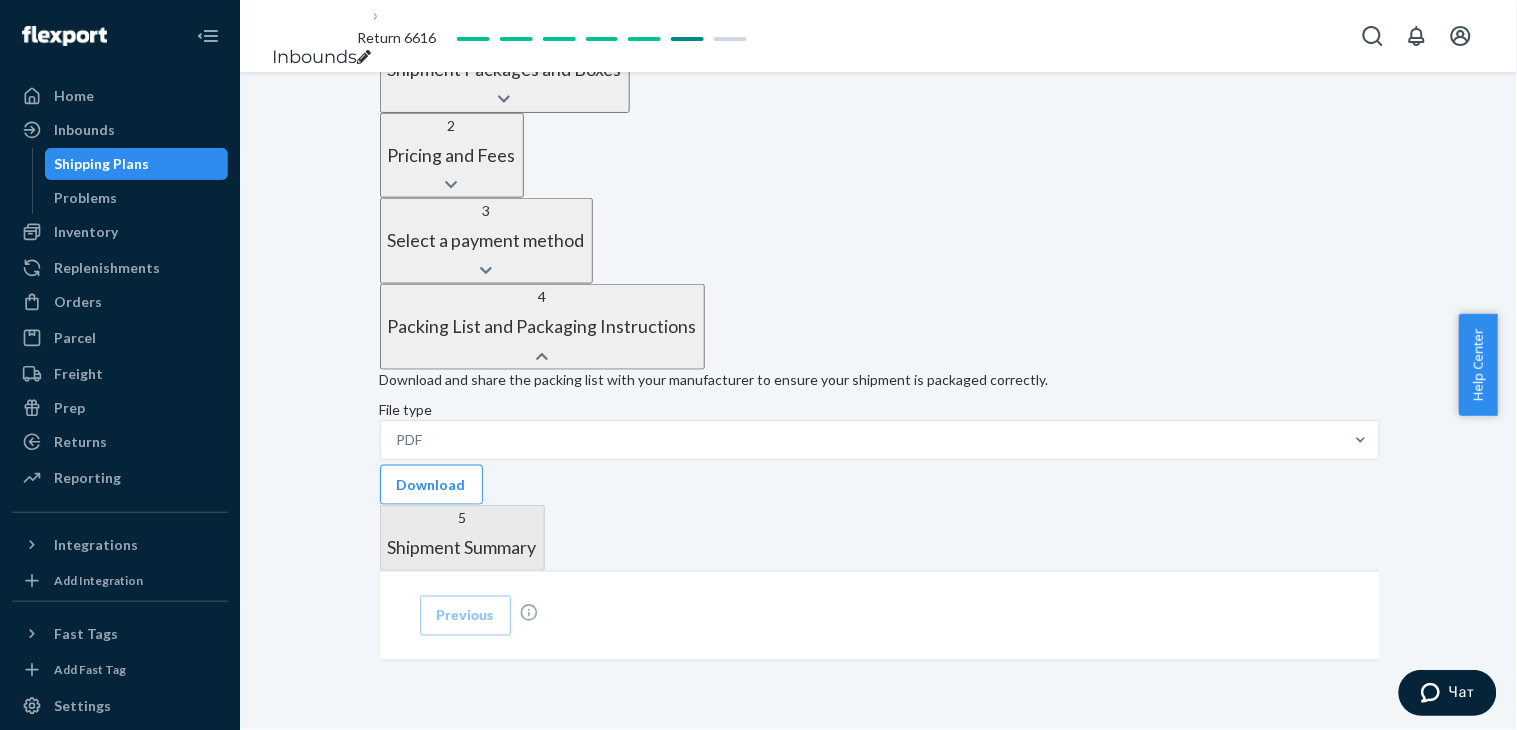 scroll, scrollTop: 924, scrollLeft: 0, axis: vertical 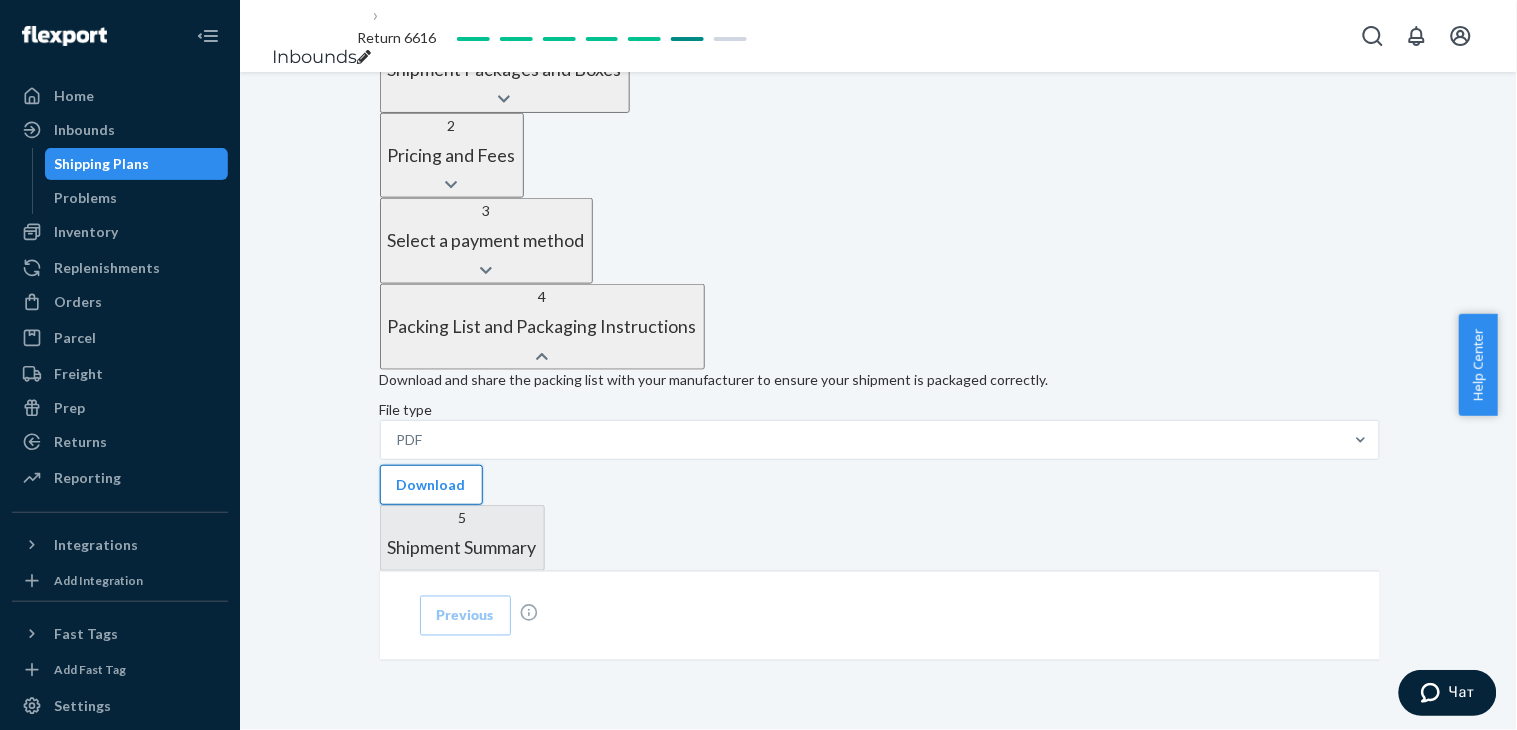 click on "Download" at bounding box center (431, 485) 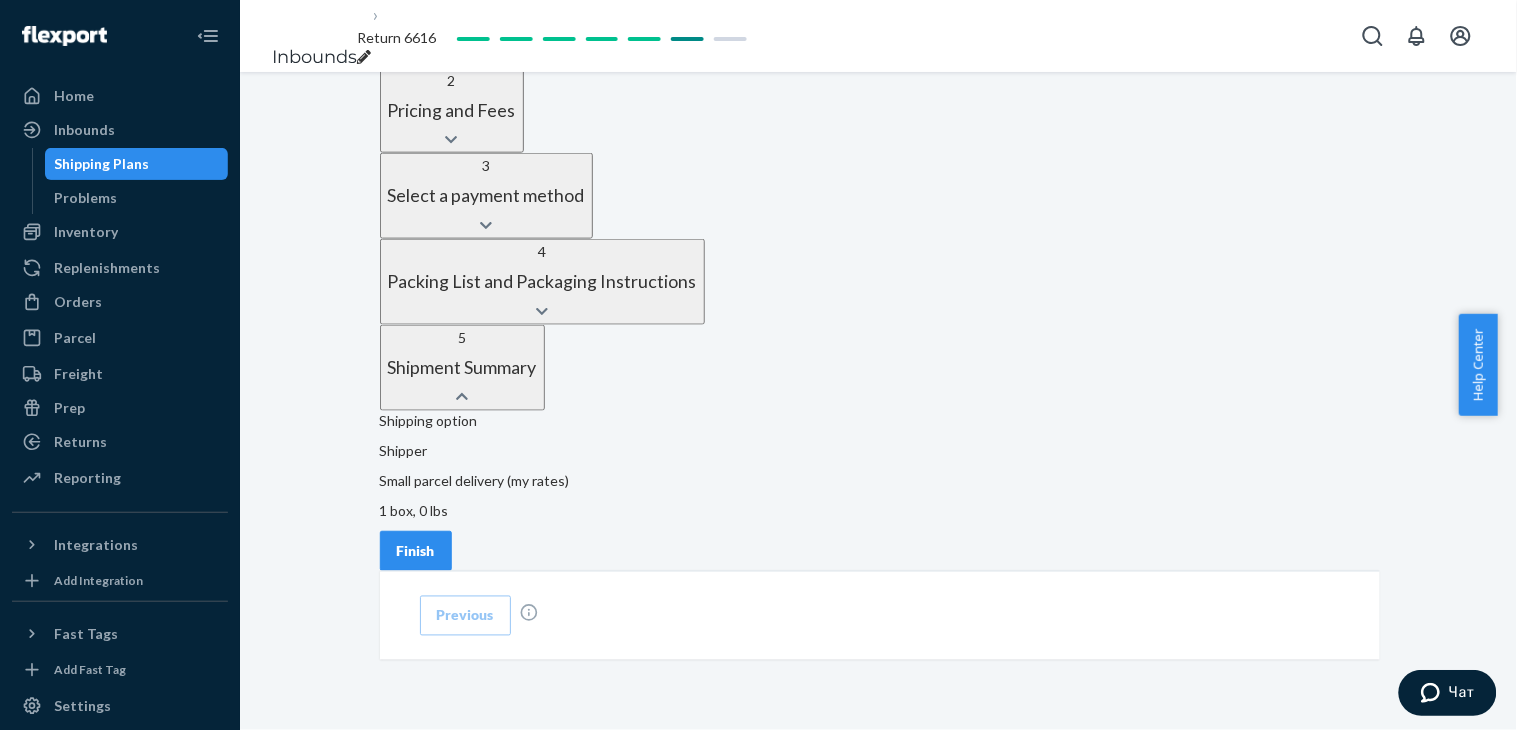 scroll, scrollTop: 851, scrollLeft: 0, axis: vertical 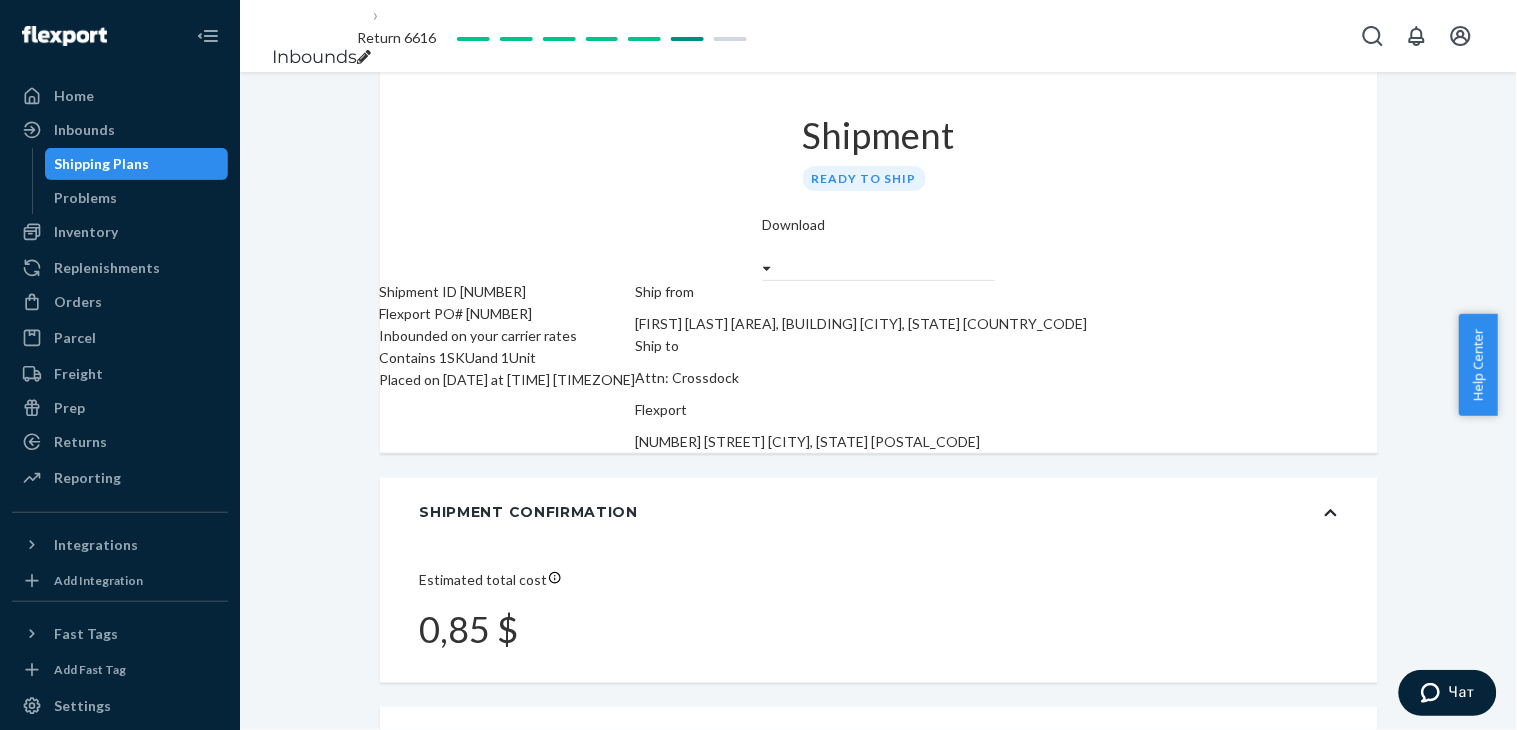 click at bounding box center [767, 270] 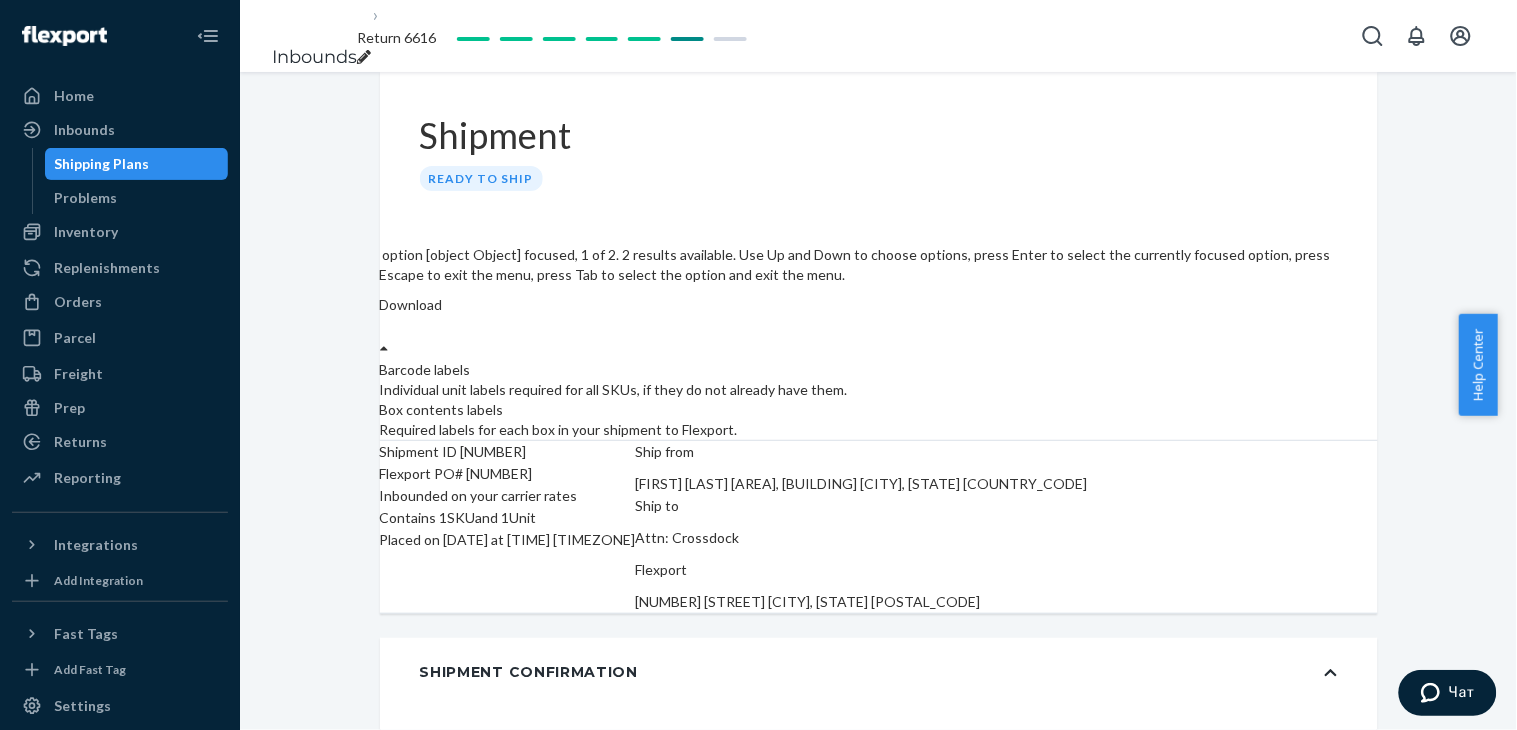 click on "Individual unit labels required for all SKUs, if they do not already have them." at bounding box center [879, 390] 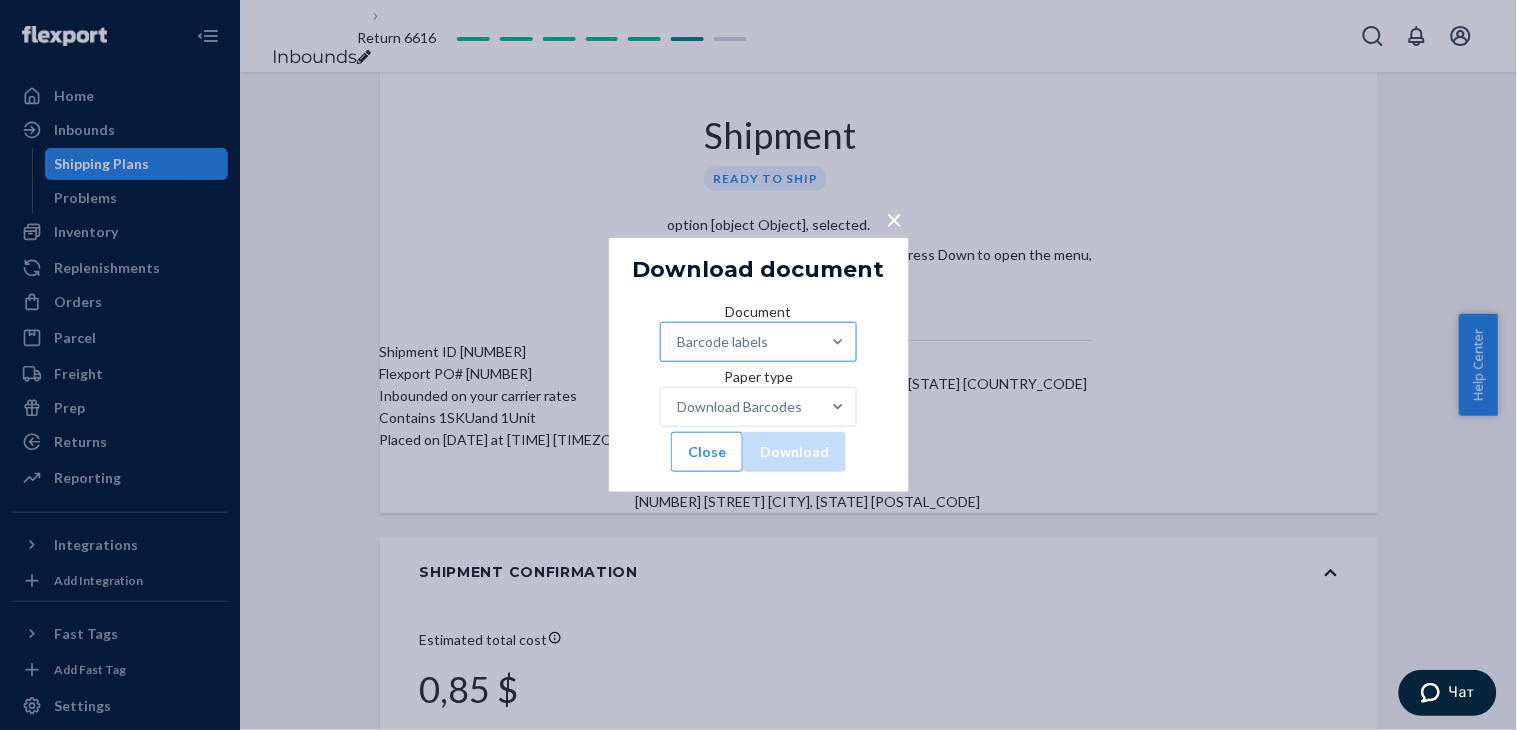 click on "Barcode labels" at bounding box center (740, 342) 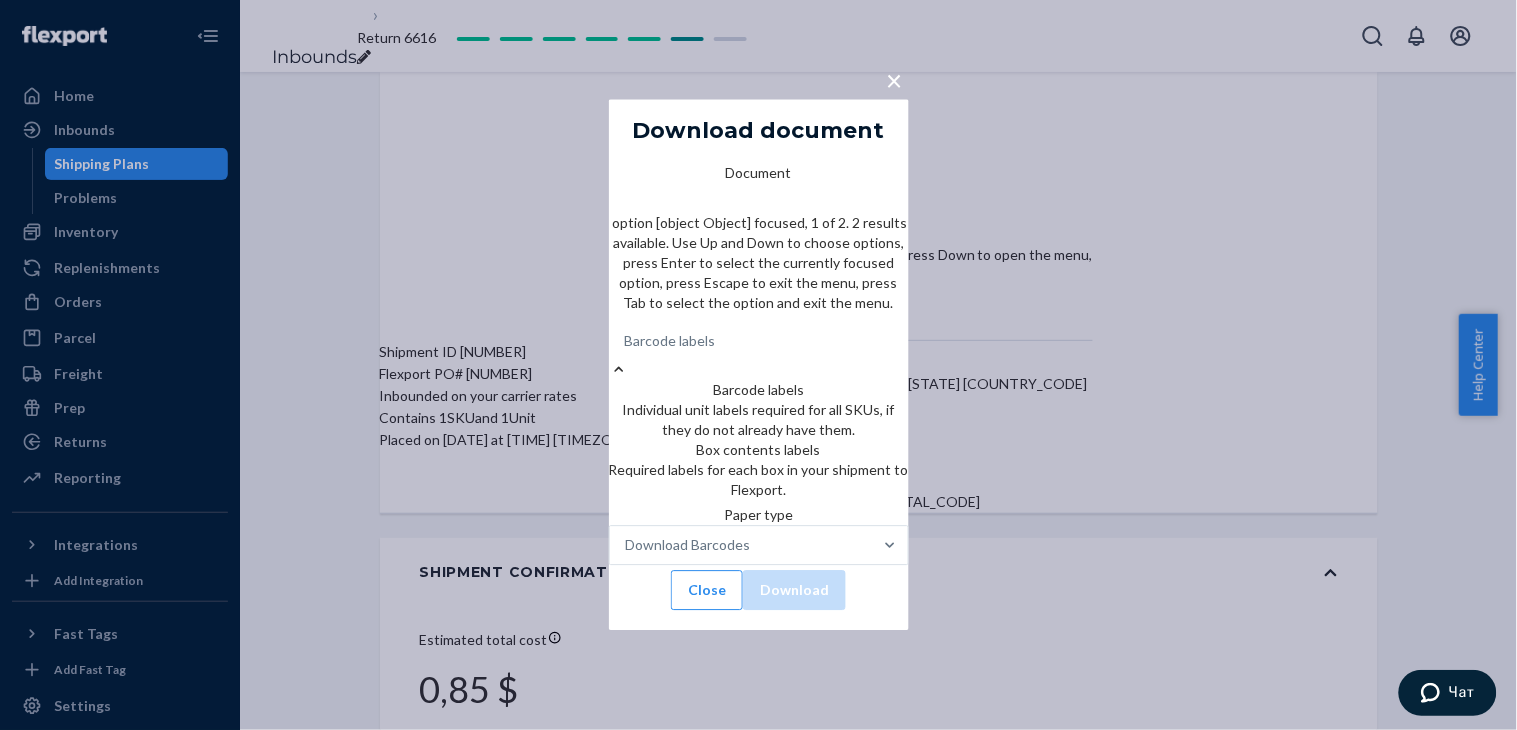 click on "Barcode labels" at bounding box center [759, 391] 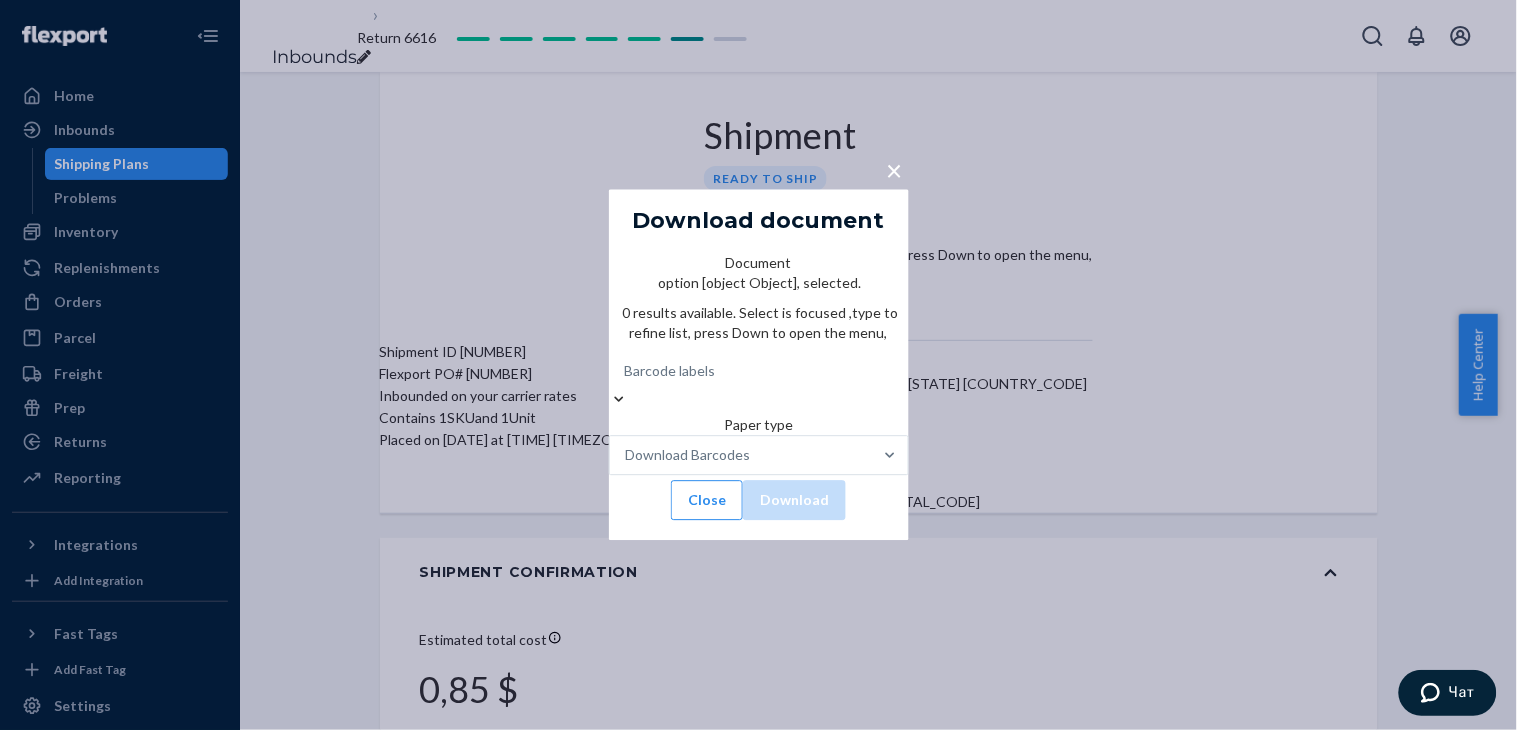 click on "Barcode labels" at bounding box center [759, 372] 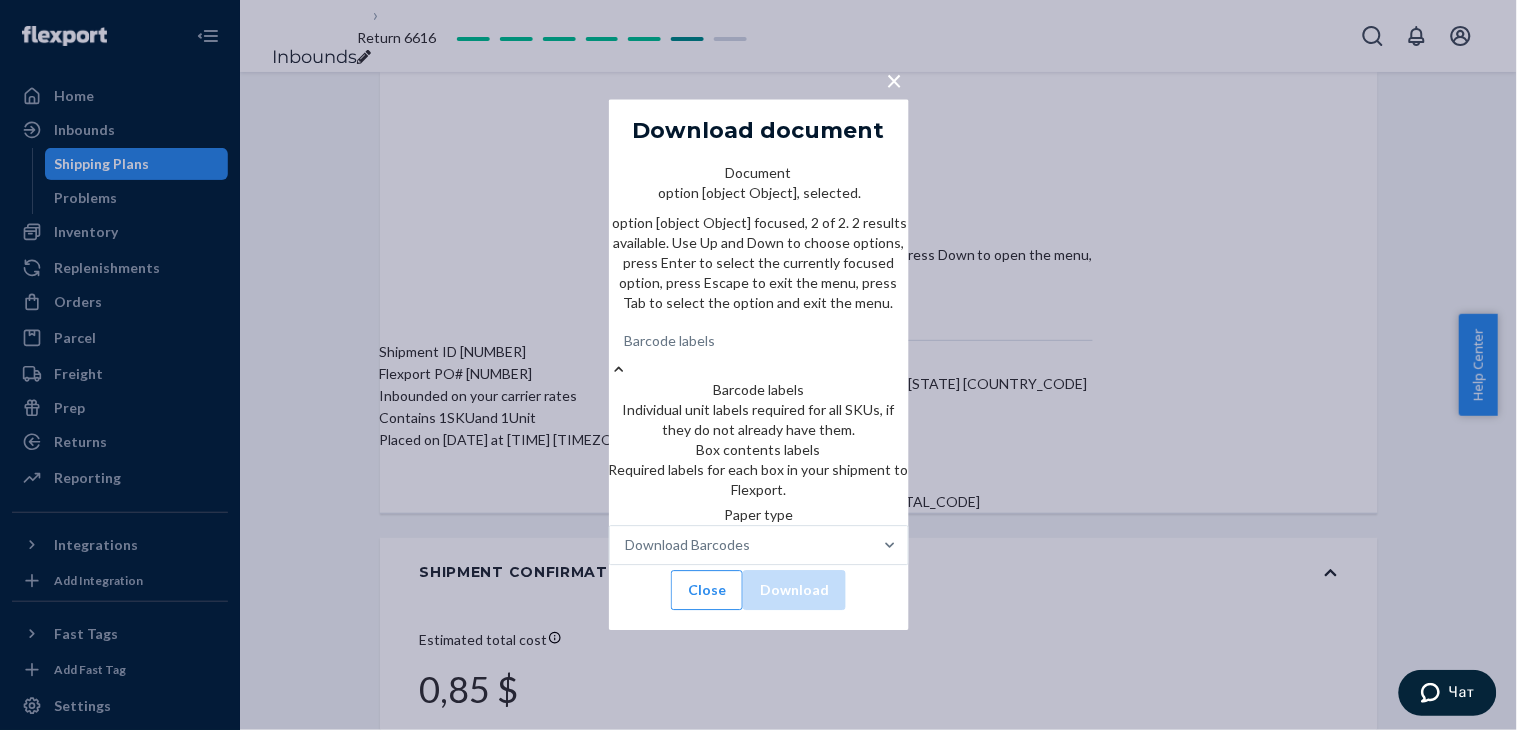 click on "Box contents labels" at bounding box center [759, 451] 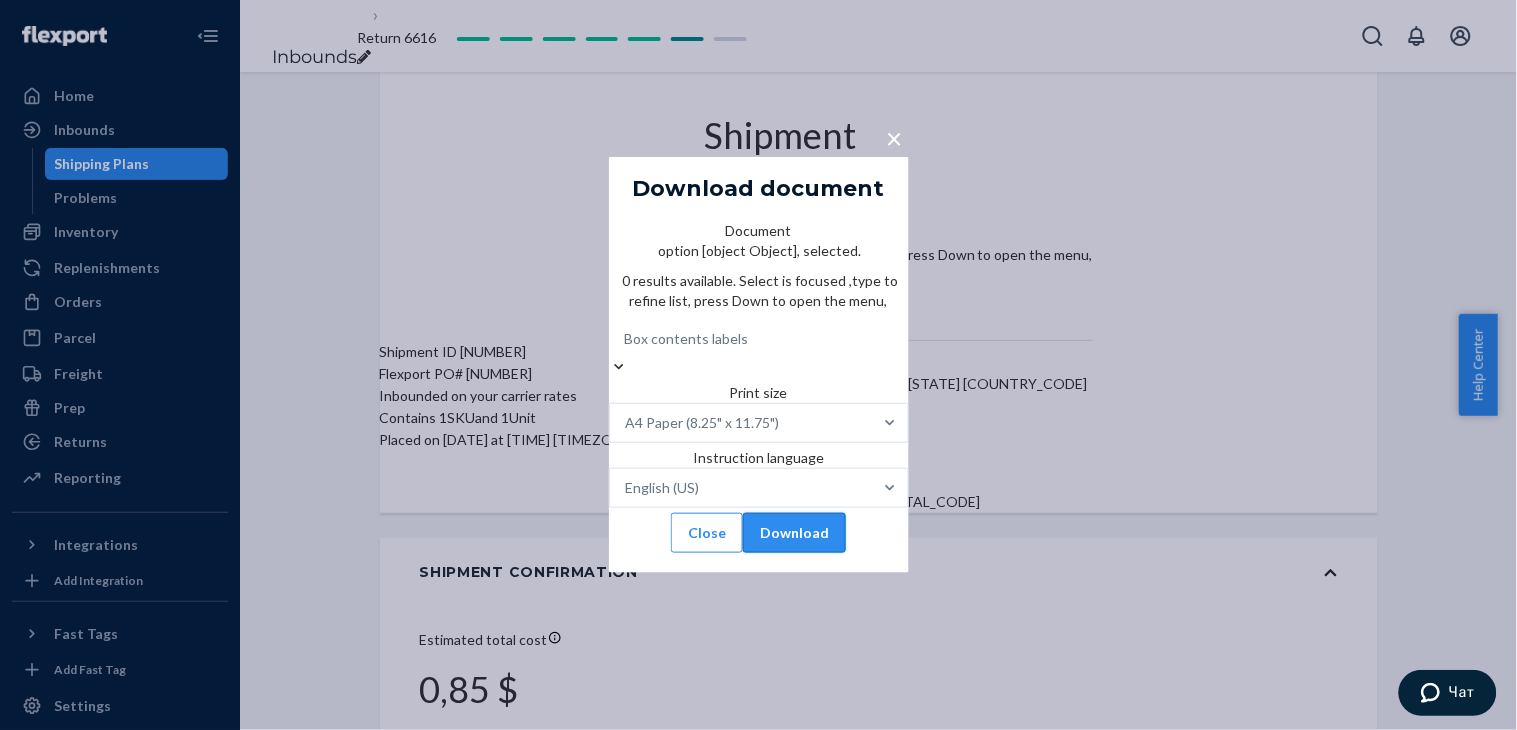 click on "Download" at bounding box center (794, 533) 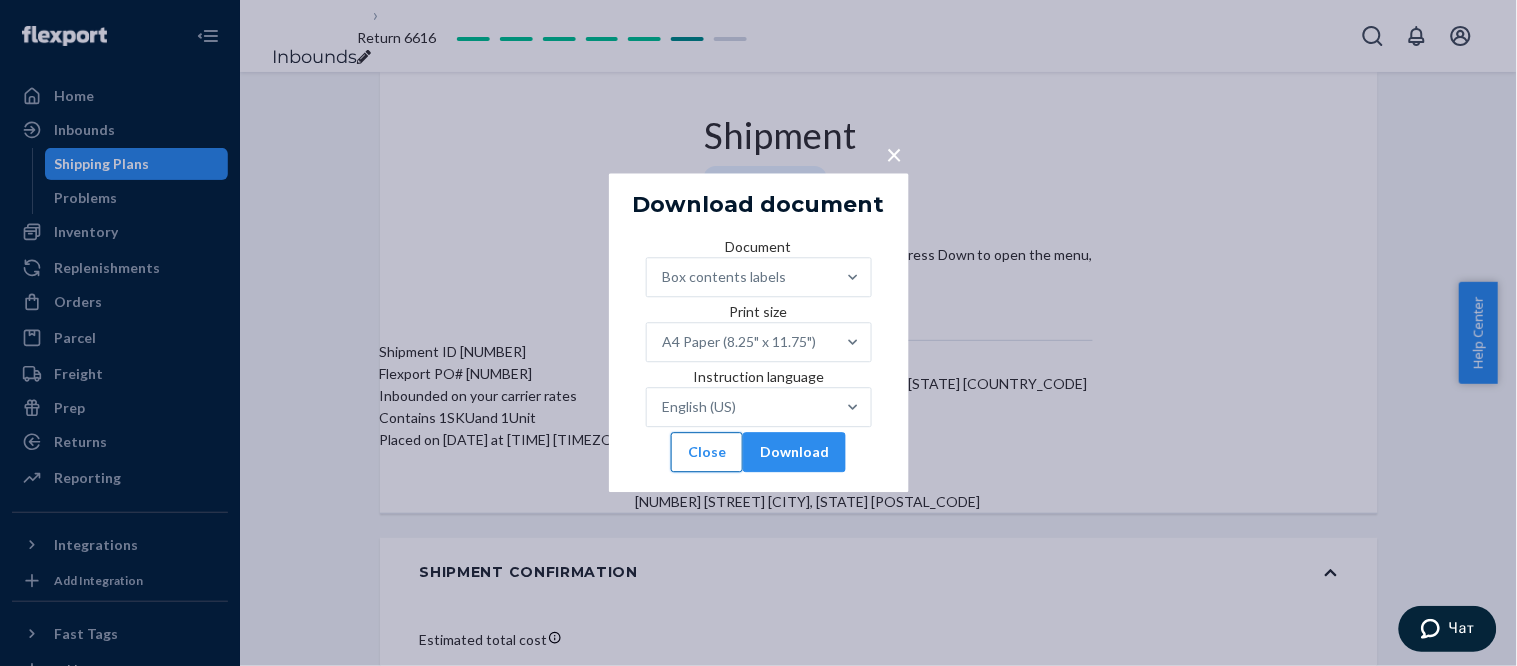 click on "Close" at bounding box center (707, 453) 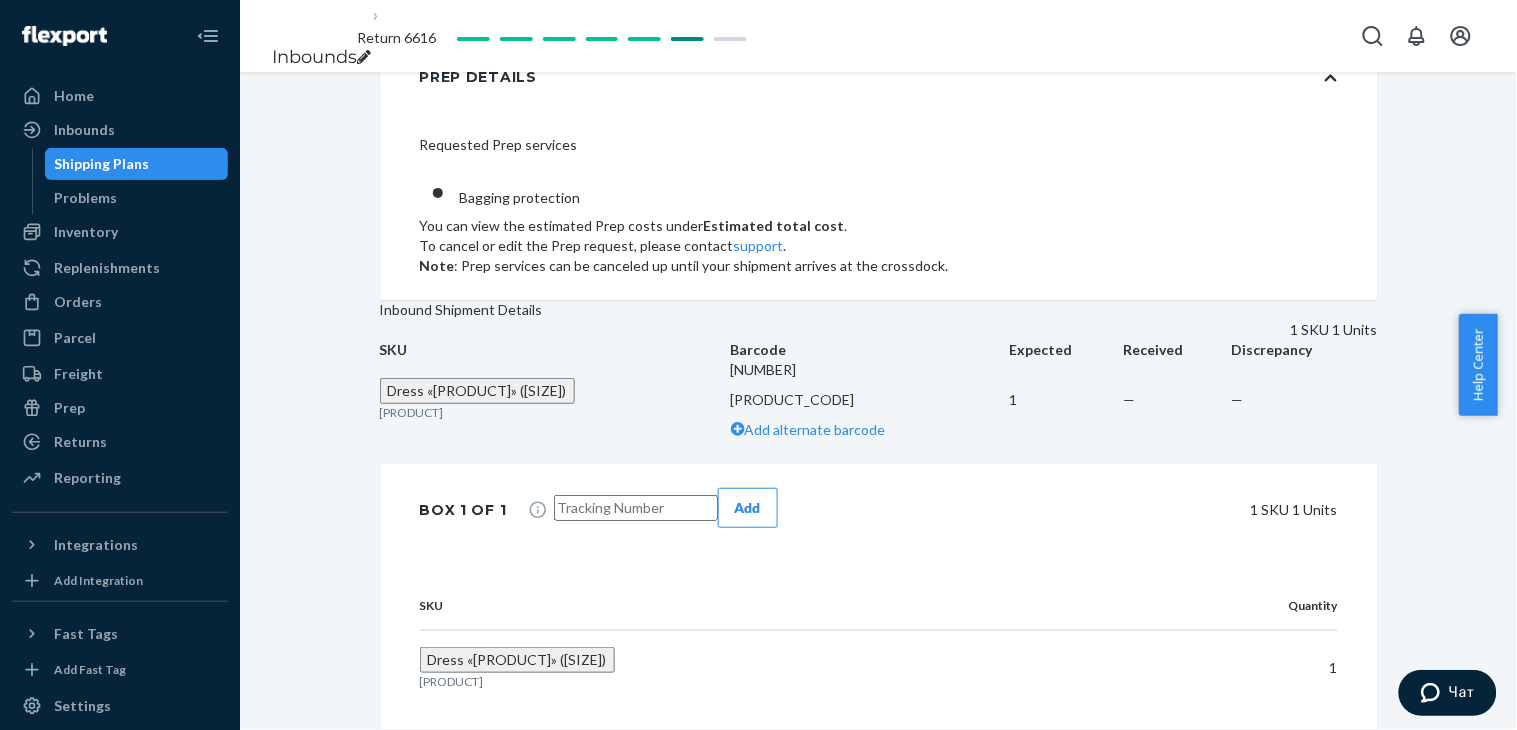 scroll, scrollTop: 780, scrollLeft: 0, axis: vertical 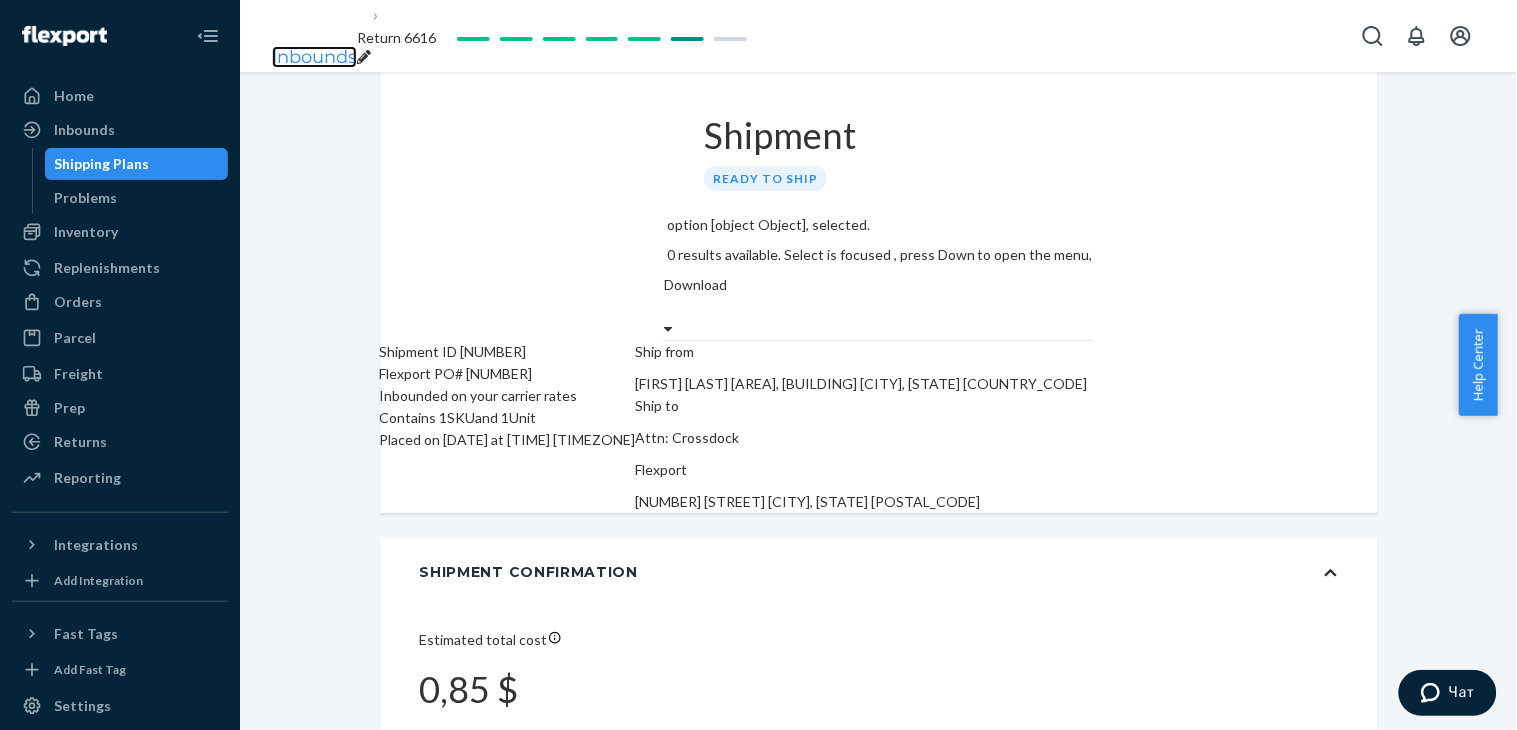 click on "Inbounds" at bounding box center [314, 57] 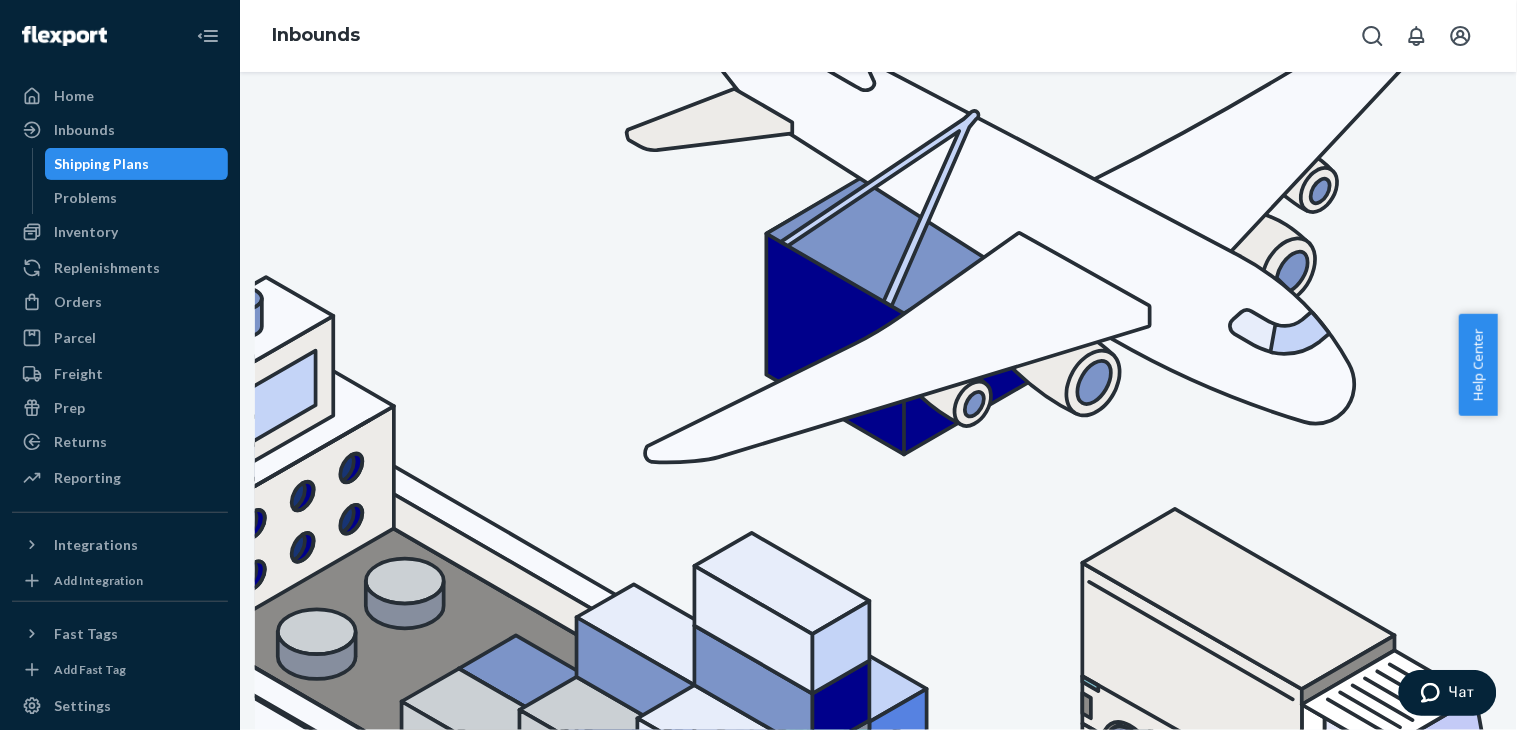 scroll, scrollTop: 111, scrollLeft: 0, axis: vertical 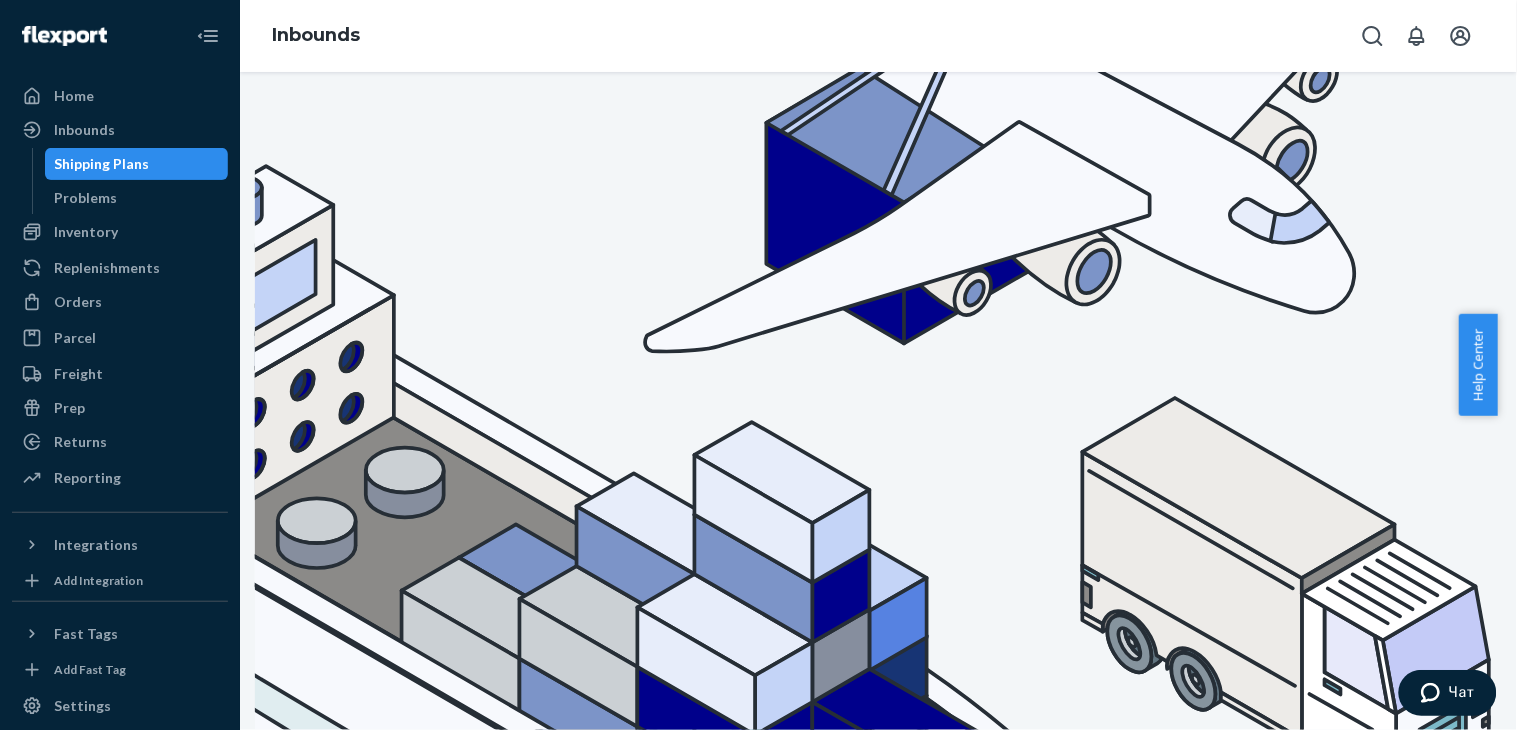 click on "Rreturn 6497" at bounding box center [425, 1505] 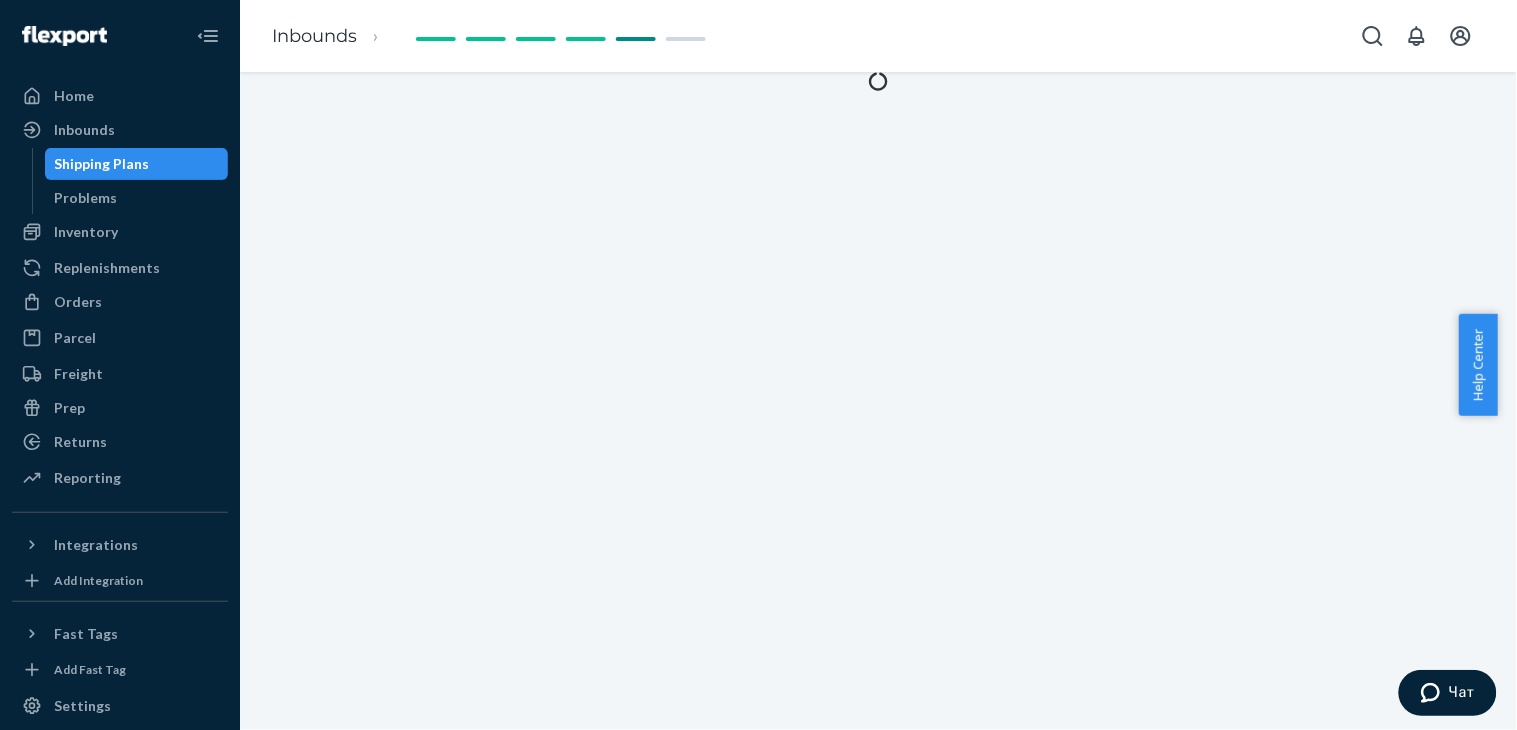scroll, scrollTop: 0, scrollLeft: 0, axis: both 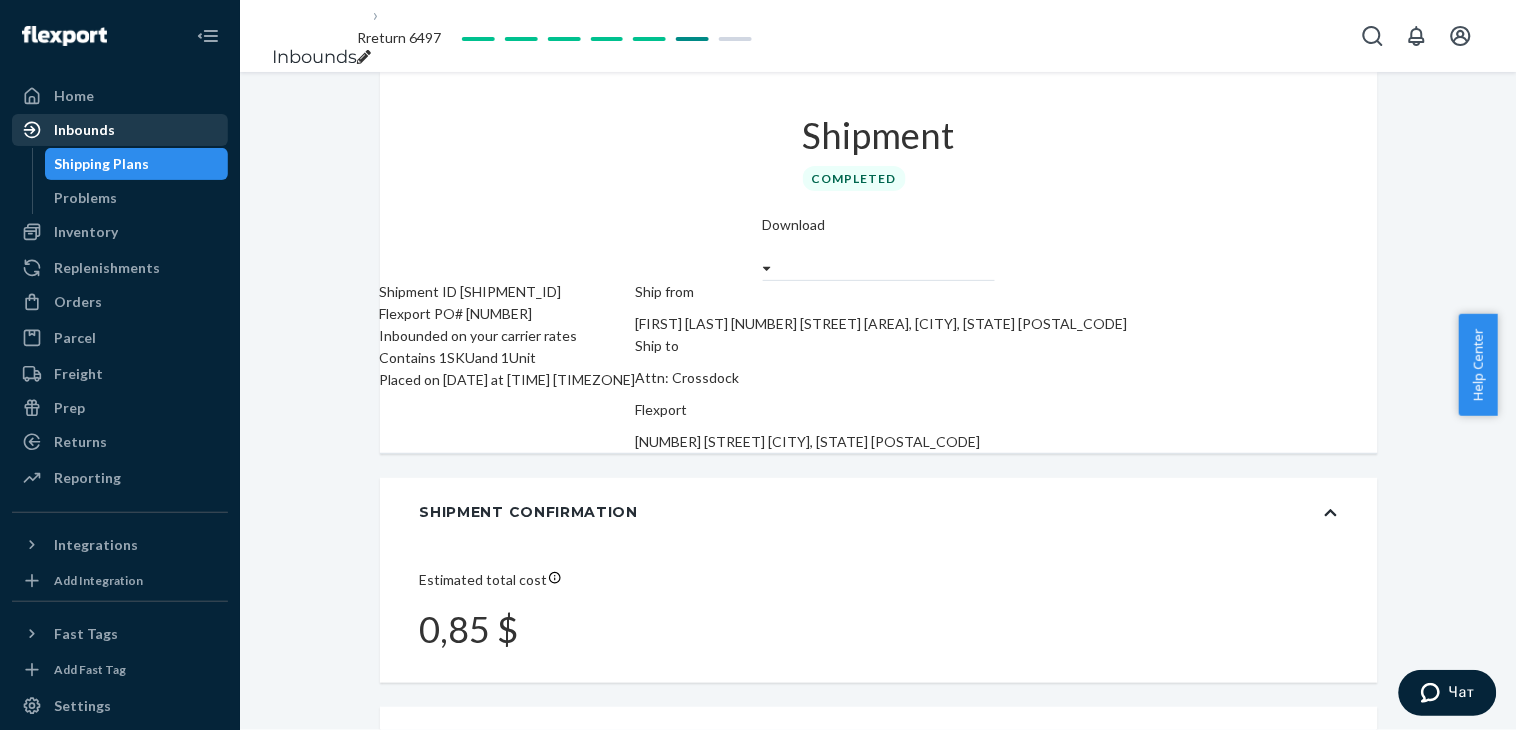 click on "Inbounds" at bounding box center [84, 130] 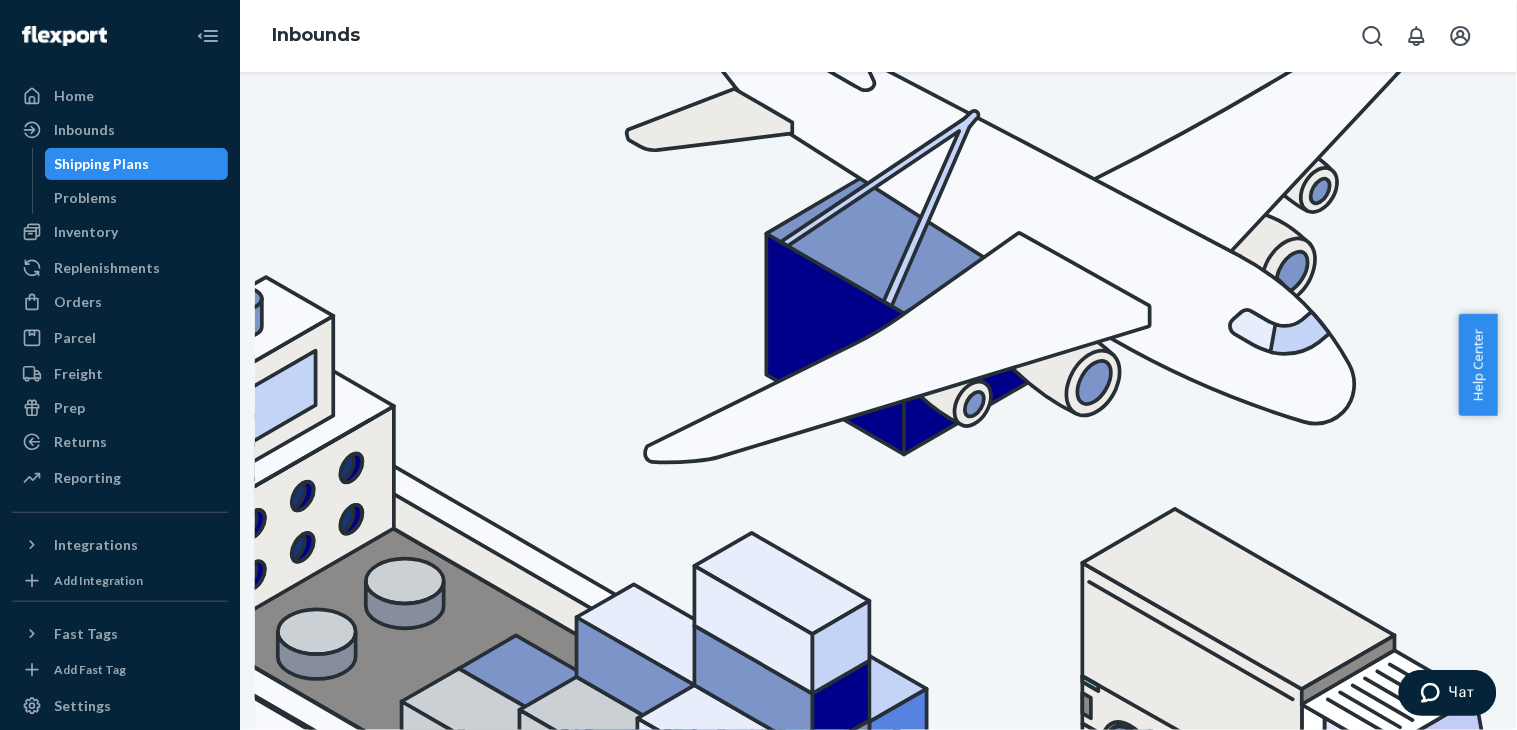 click on "Book your Non-U.S. freight and fulfillment services in one streamlined flow. Use Flexport’s freight service to import your products directly from your Non-U.S. supplier or port. Watch video Create inbound All statuses All types All states Shipments PO# Expected Units Available Units SKUs Box Qty Origin Destination Status Return 6616 Created Aug 4, [YEAR] 9885727 1 — 1 N/A [FIRST] [LAST] [CITY], [COUNTRY] Ecom Forwarding [CITY], [STATE] Ready to ship Enthusiastically Lively Bullfrog Created Jul 21, [YEAR] 9864060 1 — 1 N/A [FIRST] [LAST] [CITY], [STATE] Ecom Forwarding [CITY], [STATE] Ready to ship Return 6517 Created Jul 3, [YEAR] 9841572 1 — 1 N/A [FIRST] [LAST] [CITY], [STATE] Ecom Forwarding [CITY], [STATE] In transit Rreturn 6497 Created Jun 25, [YEAR] 9824951 1 1 1 1 2  expected [FIRST] [LAST] Middleton, England Ecom Forwarding [CITY], [STATE] Completed Return 6441 Created Jun 12, [YEAR] 9795873 4 4 3 1 1  expected [FIRST] [LAST] [CITY], [STATE] Ecom Forwarding [CITY], [STATE] Completed Return 6389 Created May 28, [YEAR]" at bounding box center [878, 401] 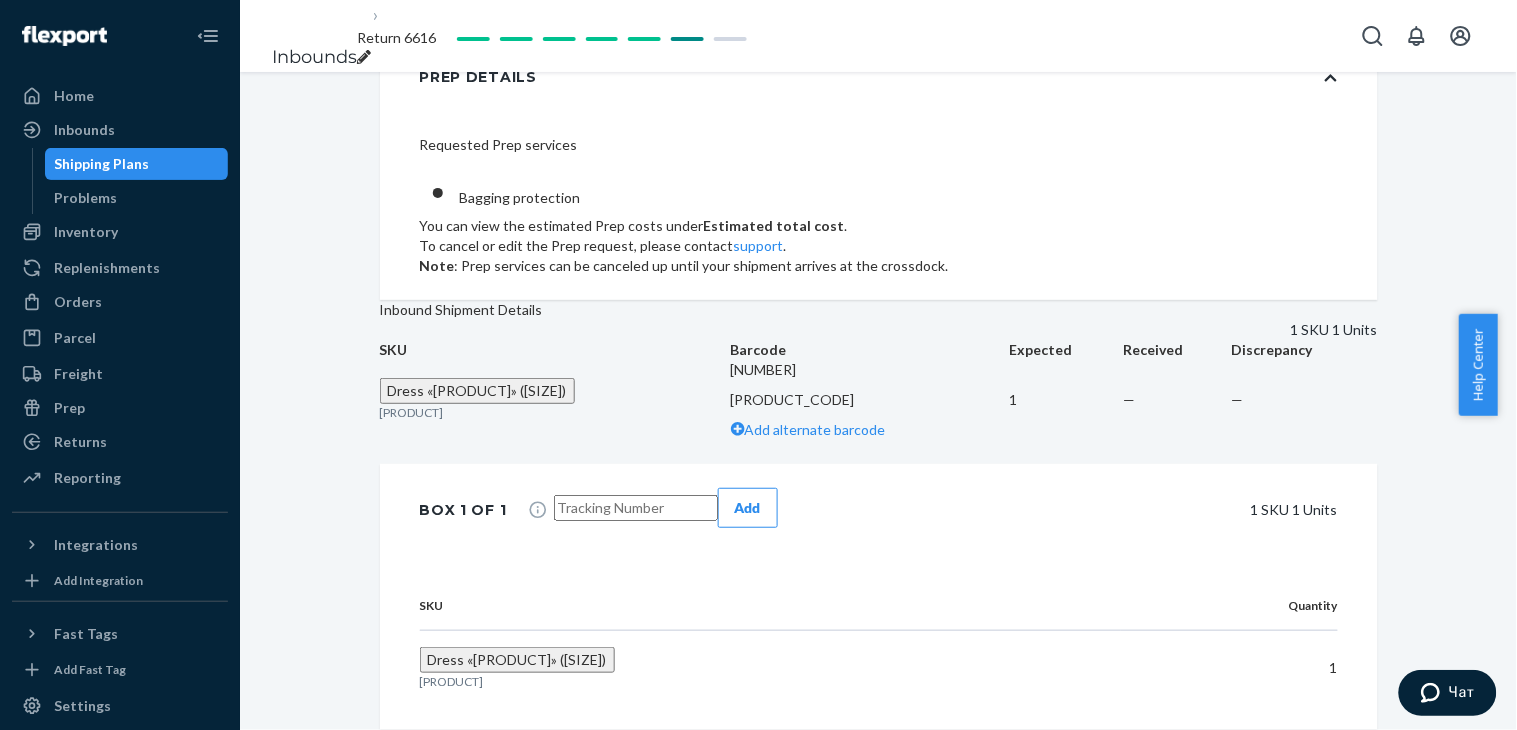 scroll, scrollTop: 780, scrollLeft: 0, axis: vertical 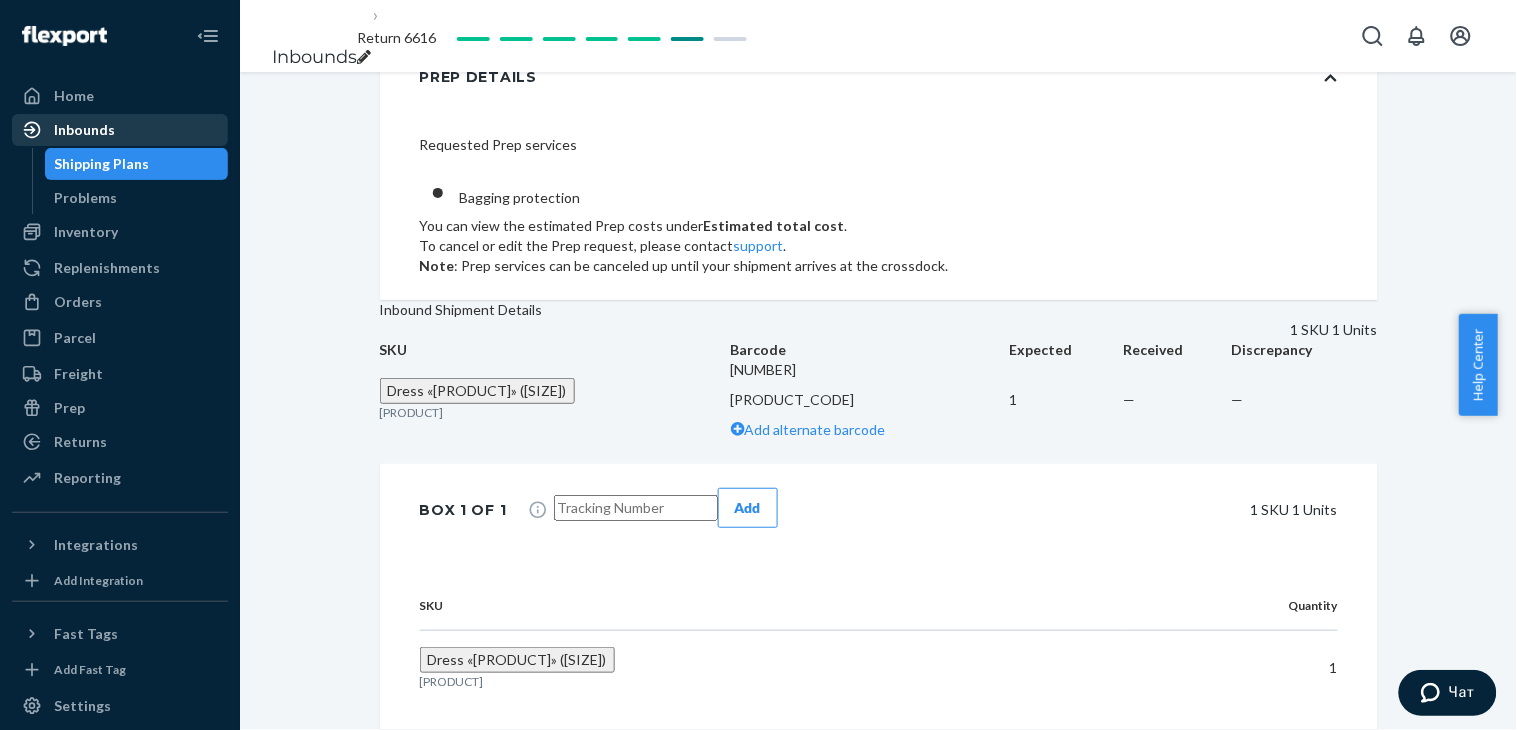 click on "Inbounds" at bounding box center (84, 130) 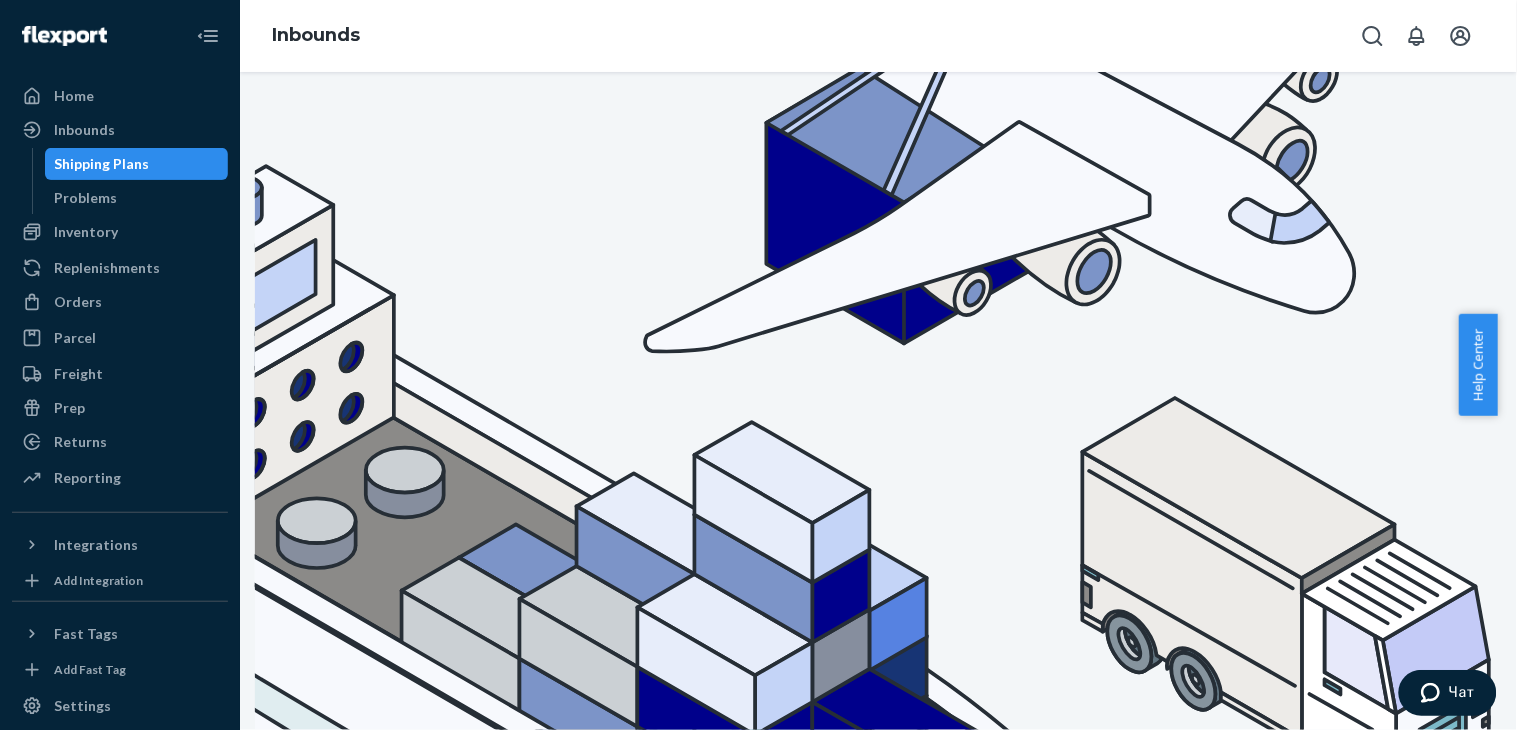 scroll, scrollTop: 222, scrollLeft: 0, axis: vertical 